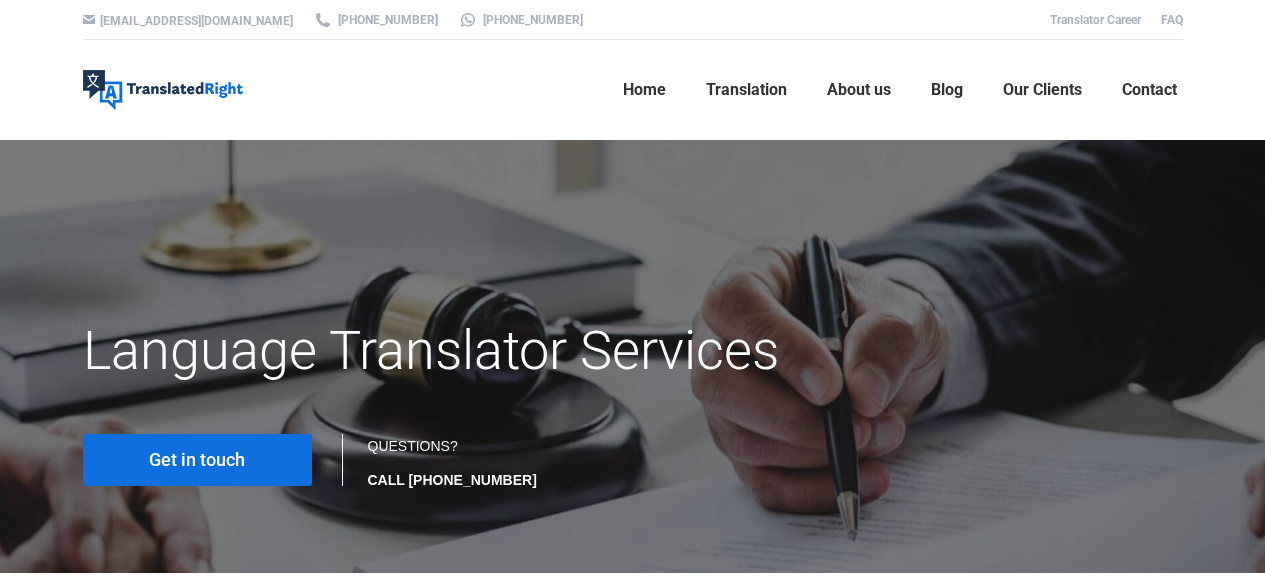 scroll, scrollTop: 0, scrollLeft: 0, axis: both 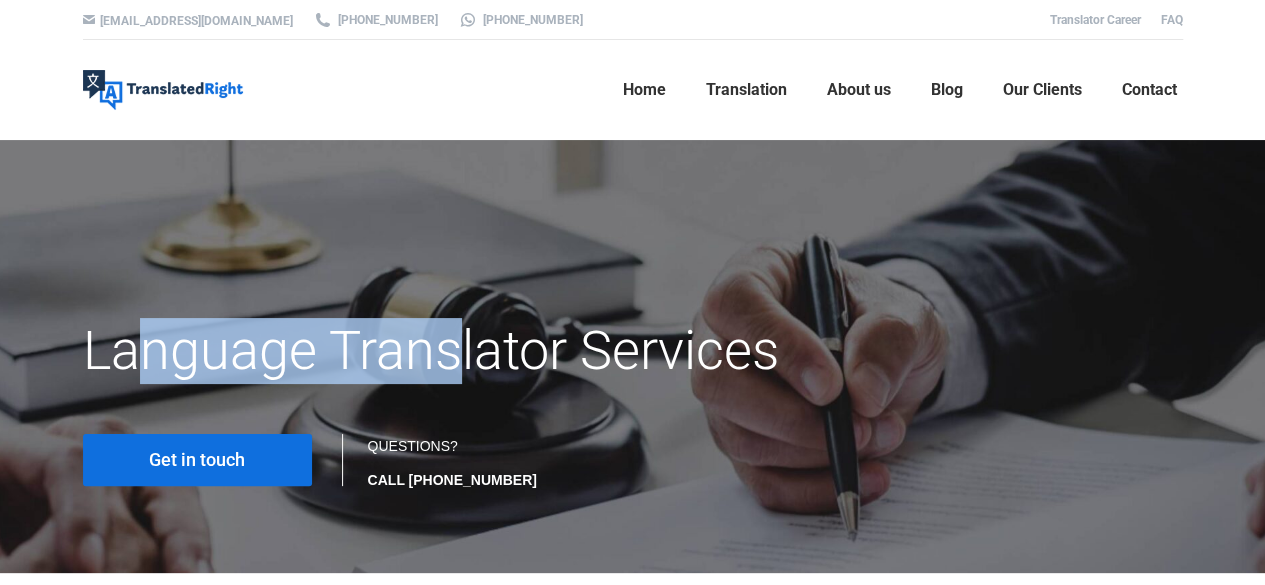 drag, startPoint x: 0, startPoint y: 0, endPoint x: 467, endPoint y: 413, distance: 623.42444 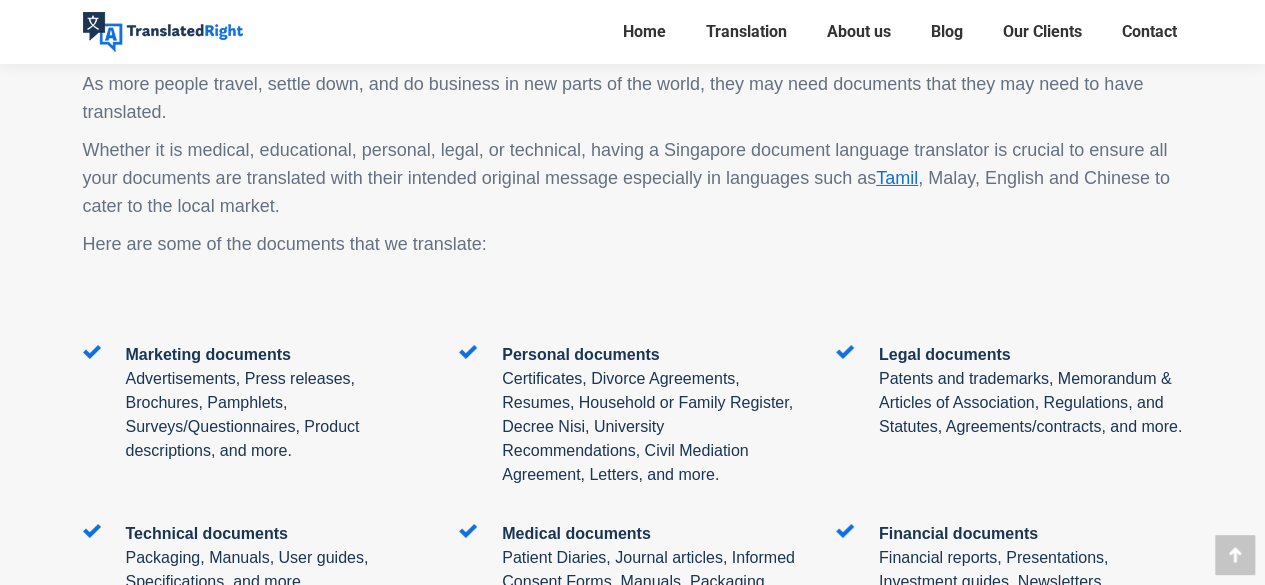scroll, scrollTop: 3442, scrollLeft: 0, axis: vertical 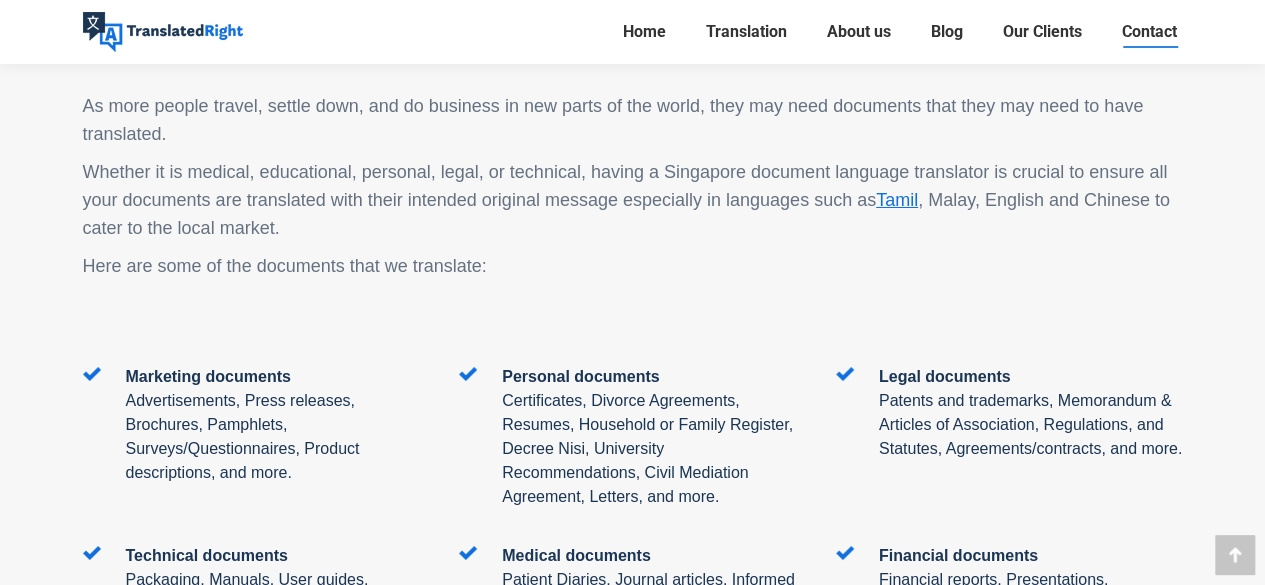 click on "Contact" at bounding box center [1149, 32] 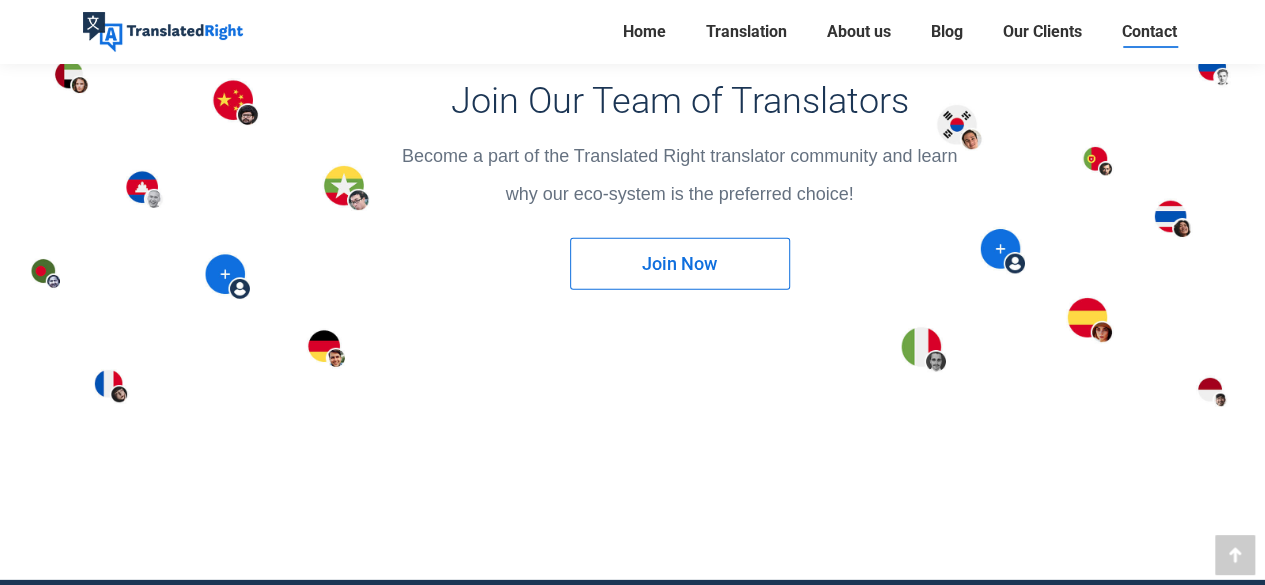 scroll, scrollTop: 2716, scrollLeft: 0, axis: vertical 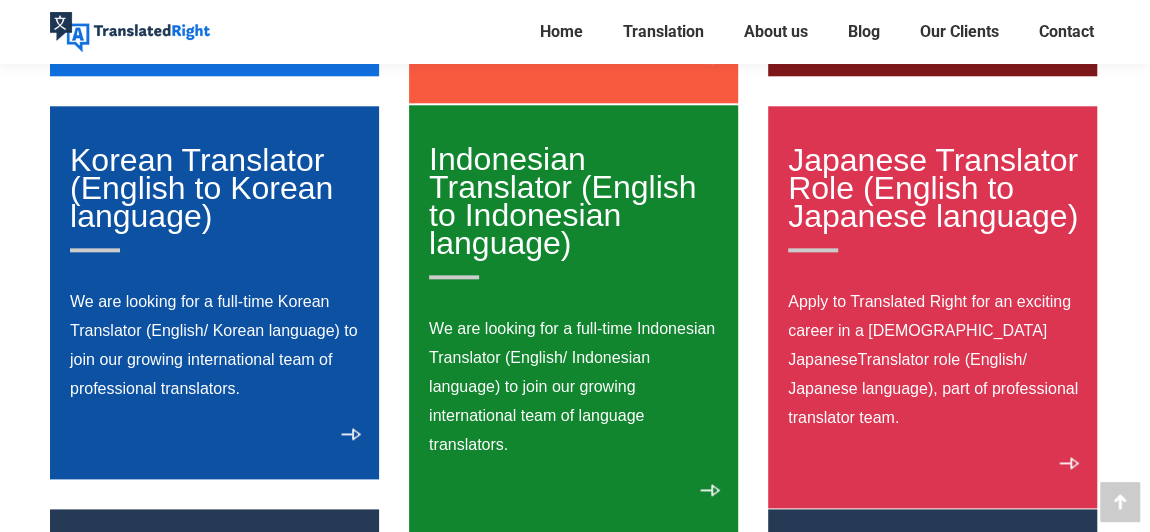 click on "Indonesian Translator (English to Indonesian language)" at bounding box center [574, 229] 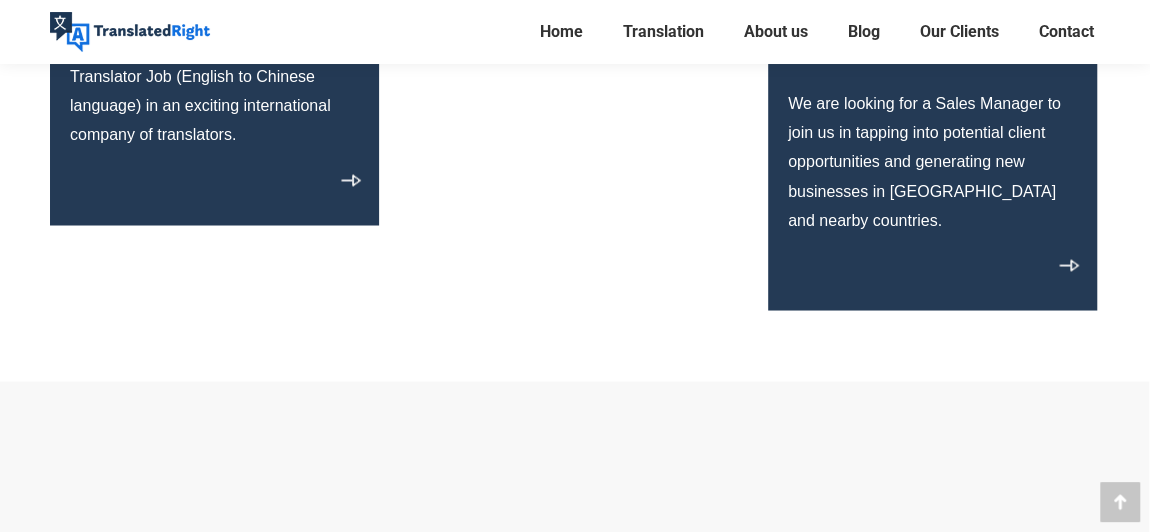 scroll, scrollTop: 1855, scrollLeft: 0, axis: vertical 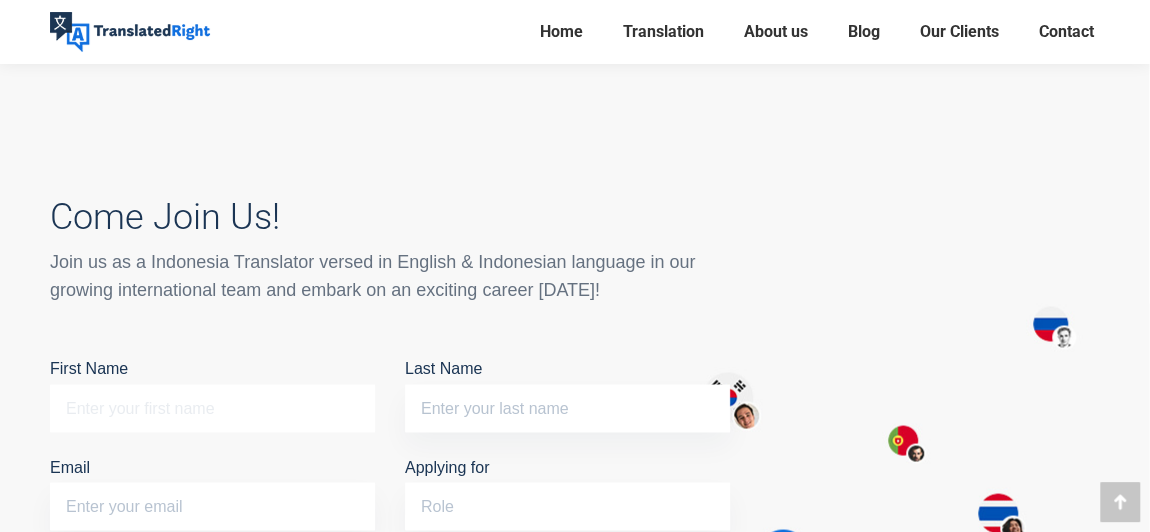 click on "First Name" at bounding box center [212, 408] 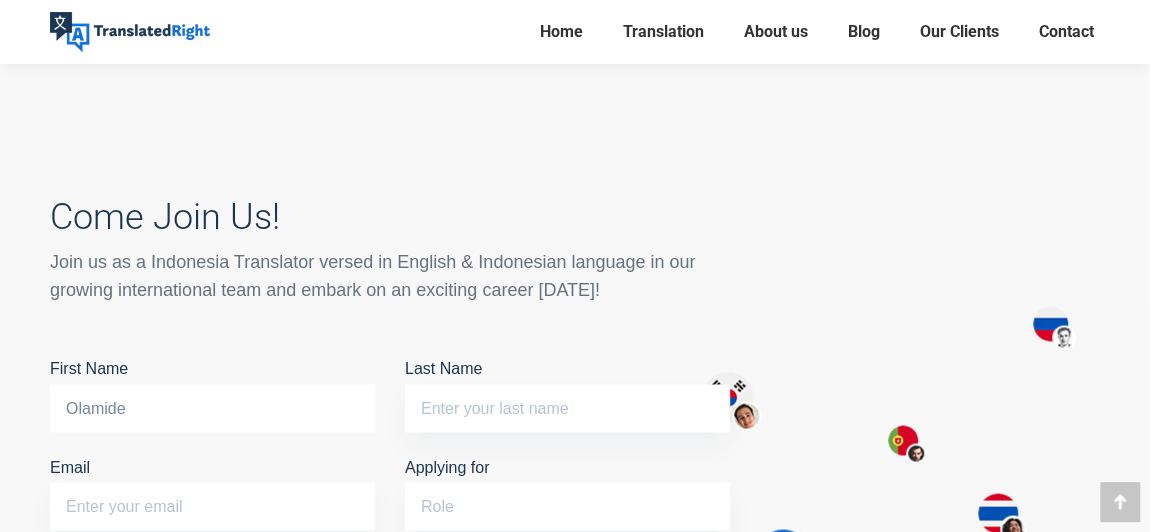 type on "Olamide" 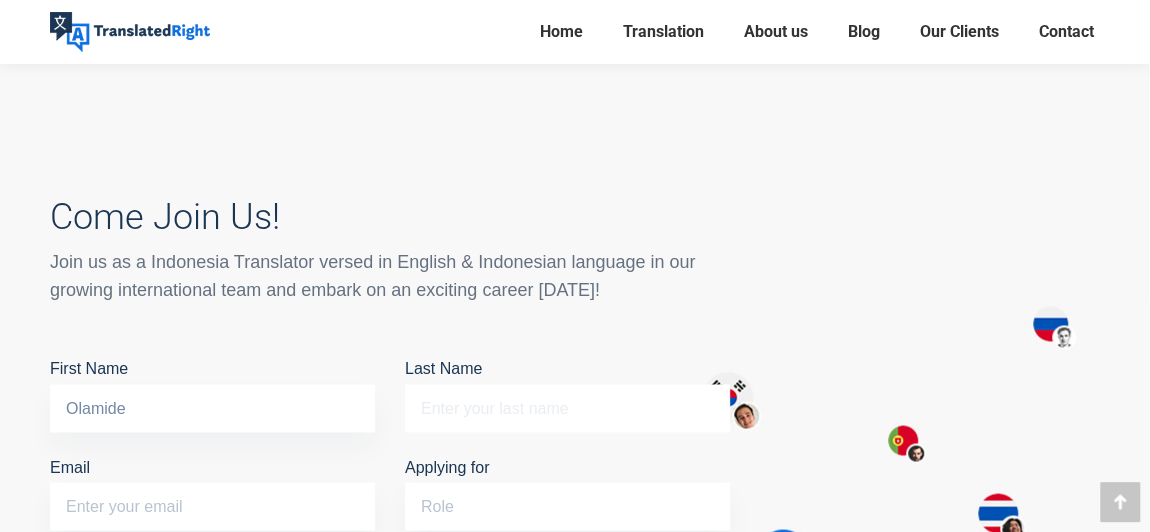 click on "Last Name" at bounding box center (567, 408) 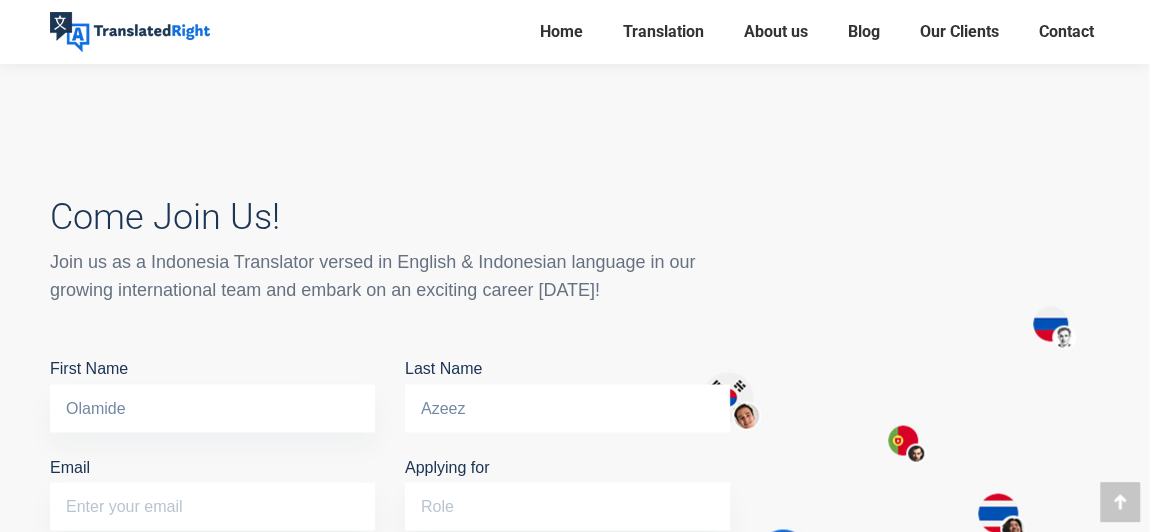 type on "Azeez" 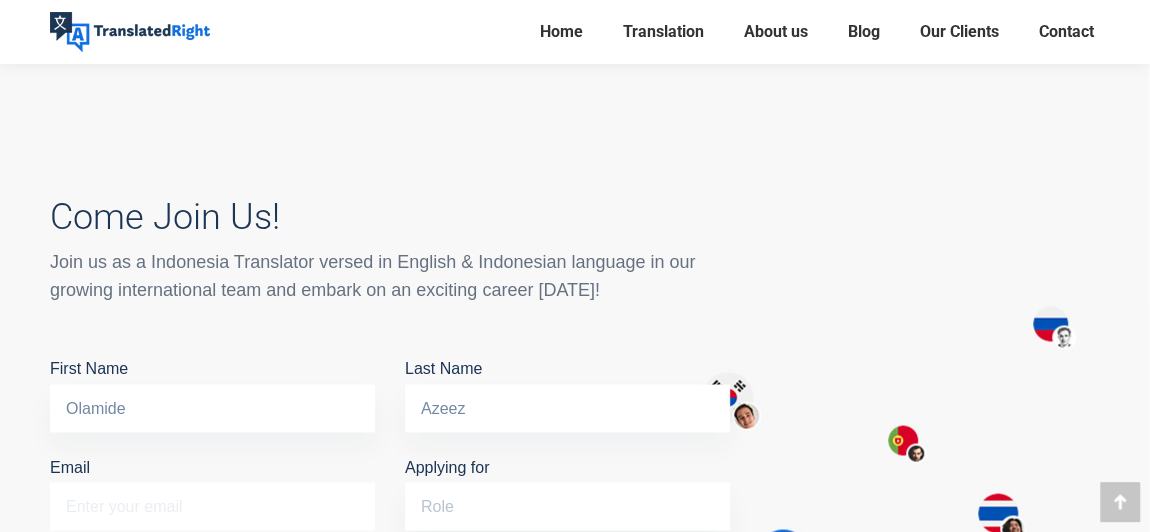 click on "Email" at bounding box center [212, 506] 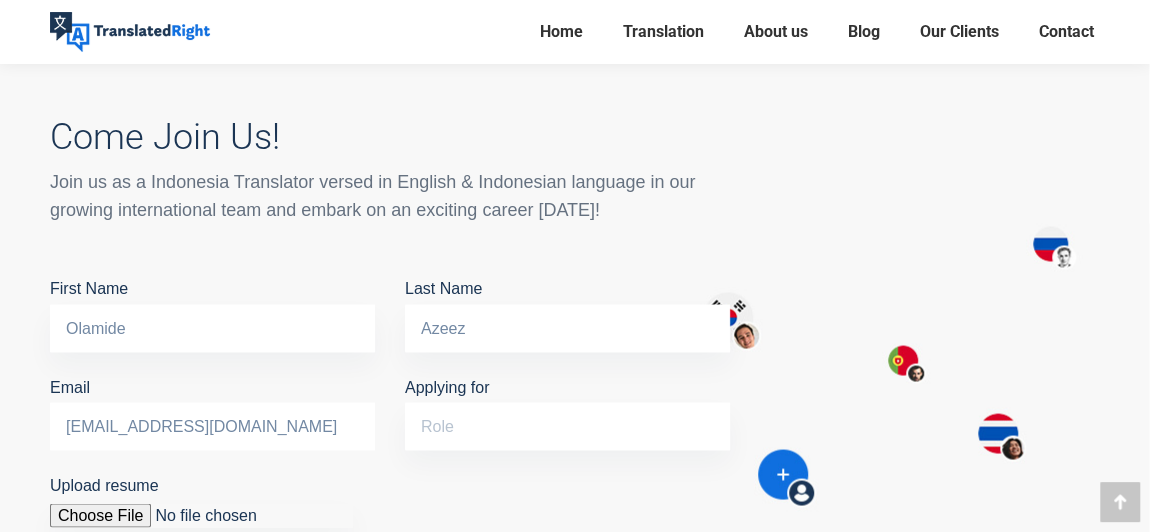 scroll, scrollTop: 1606, scrollLeft: 0, axis: vertical 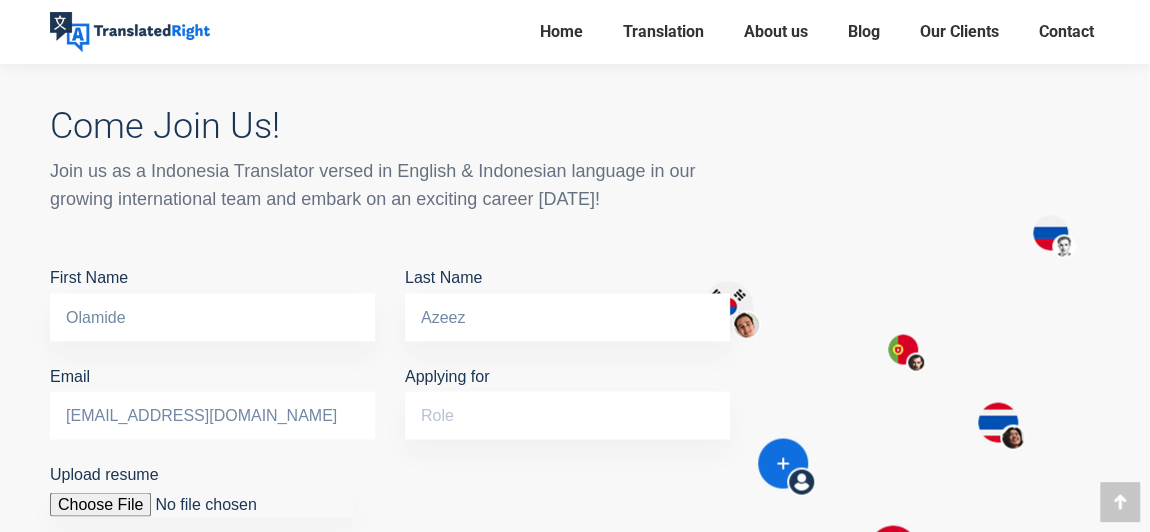 type on "olamidefreelancee@gmail.com" 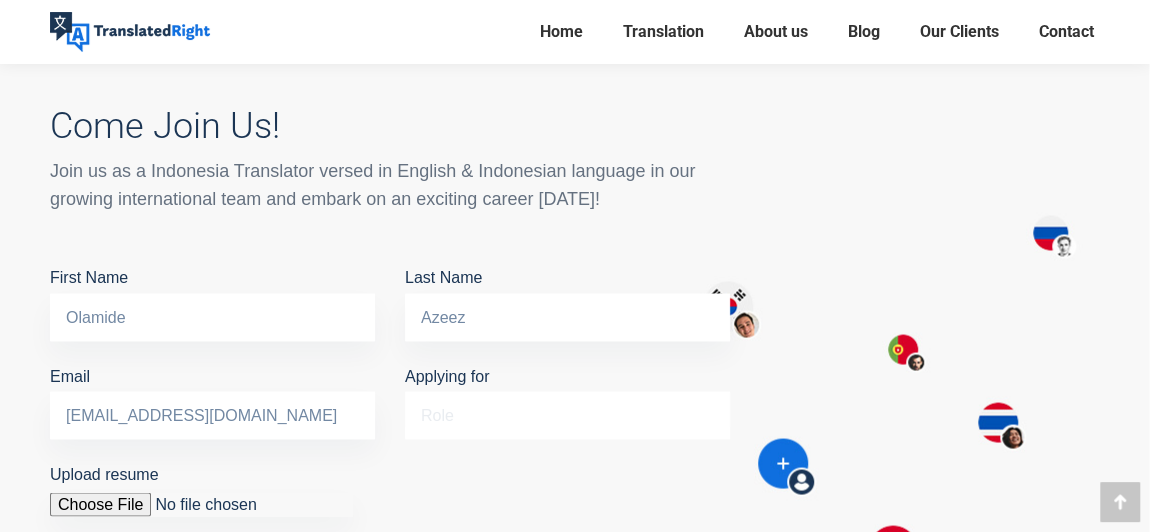 click on "Applying for" at bounding box center [567, 415] 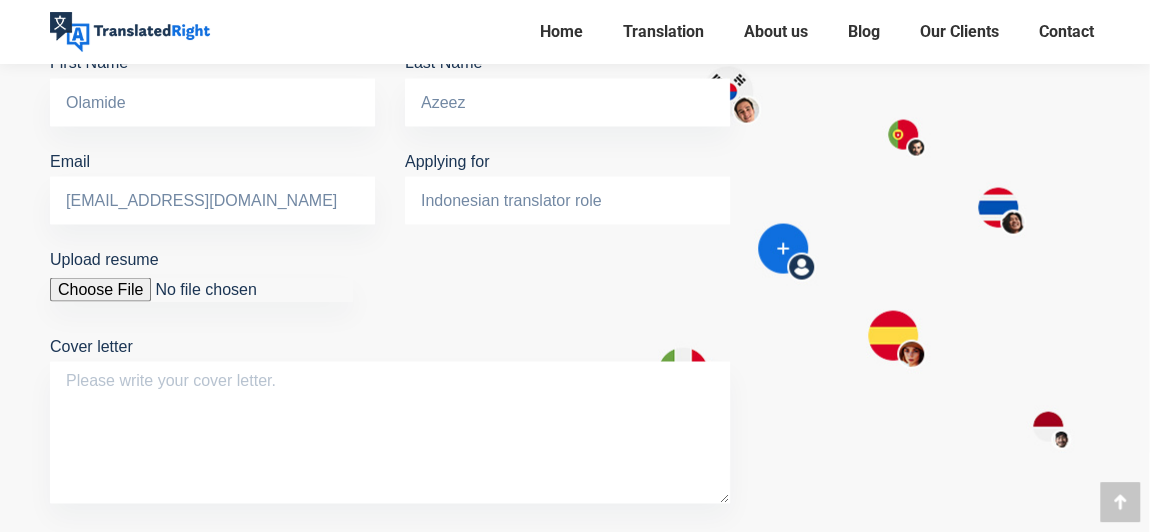 scroll, scrollTop: 1833, scrollLeft: 0, axis: vertical 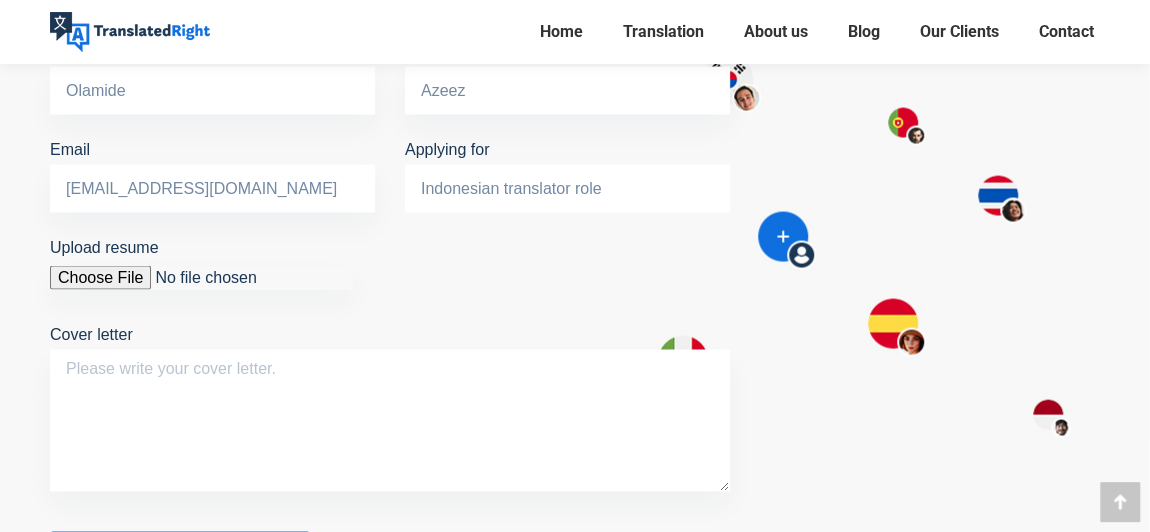 type on "Indonesian translator role" 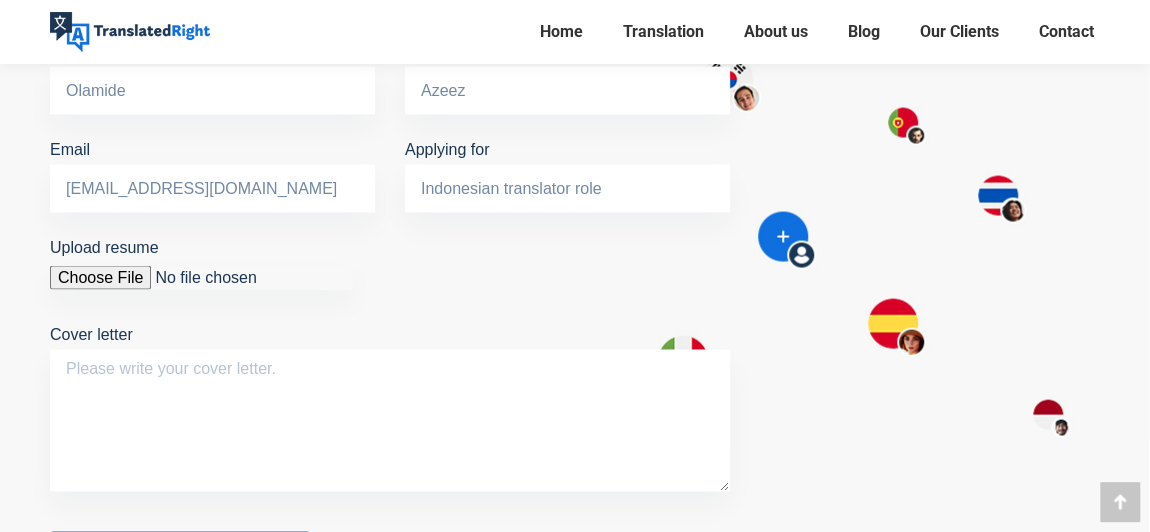 click on "Upload resume" at bounding box center [201, 277] 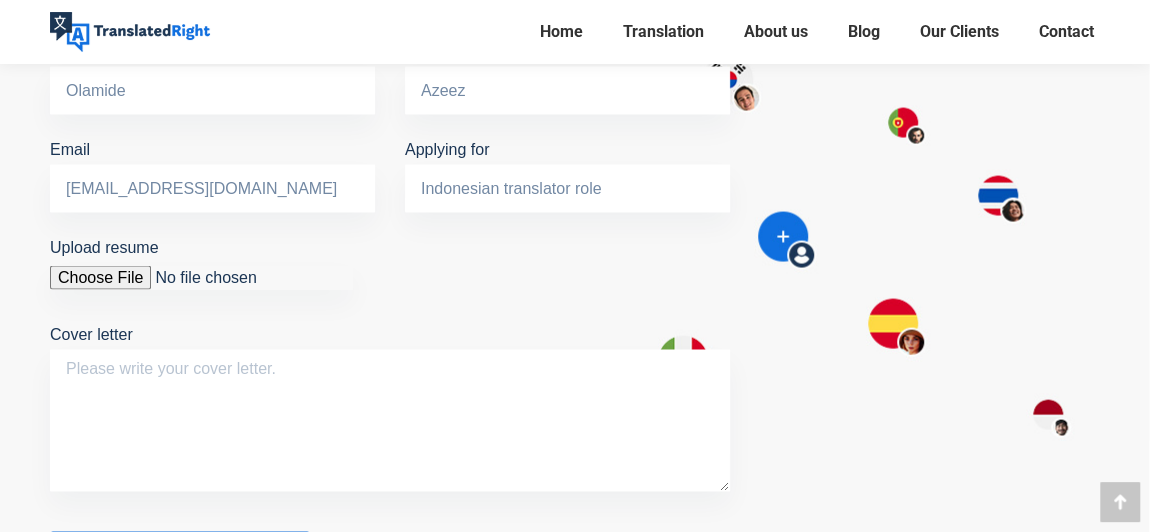type on "C:\fakepath\Olamide Azeez Indonesian  CV.docx" 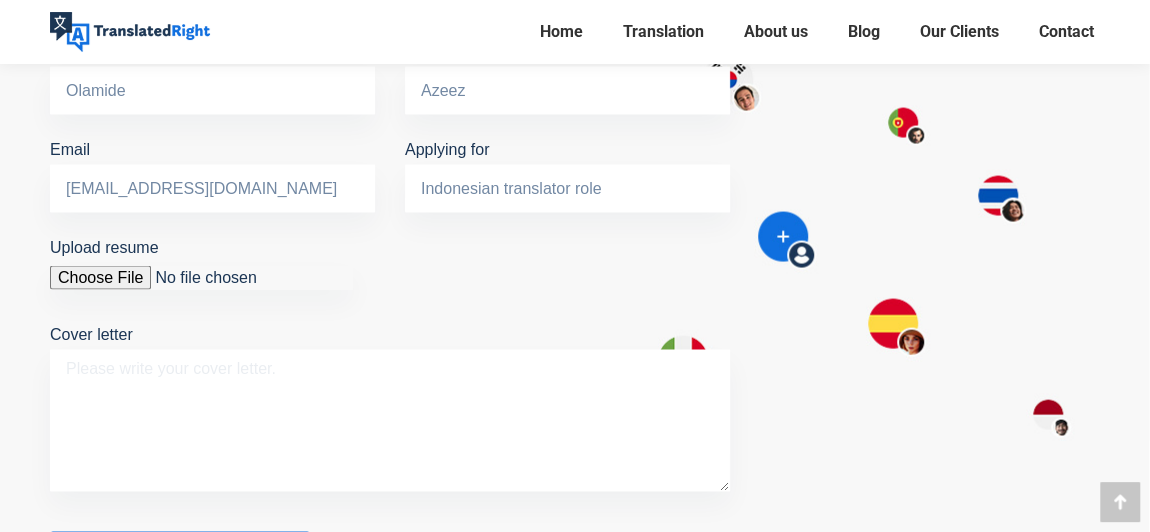 click on "Cover letter" at bounding box center (390, 420) 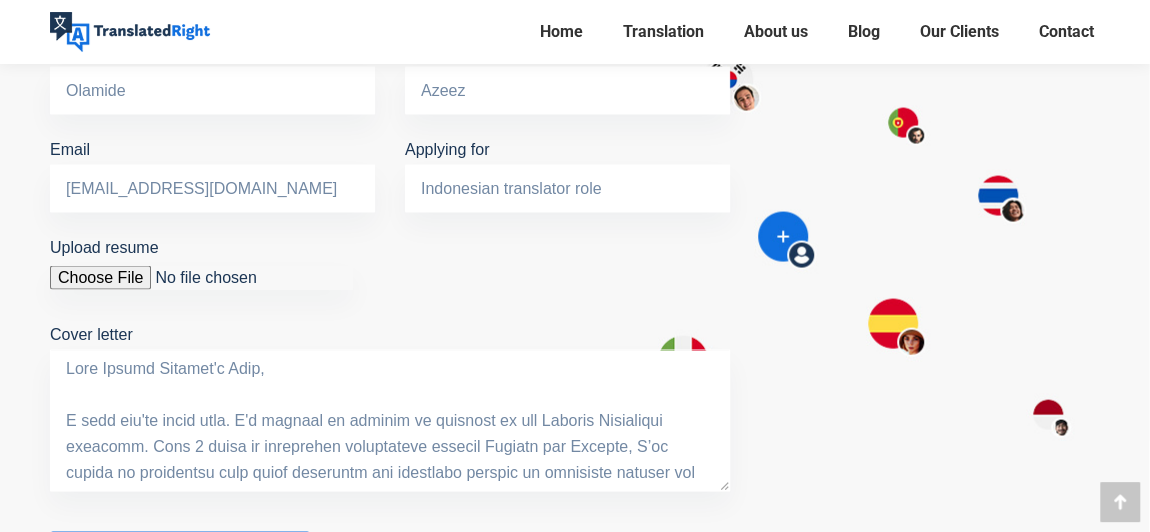 scroll, scrollTop: 485, scrollLeft: 0, axis: vertical 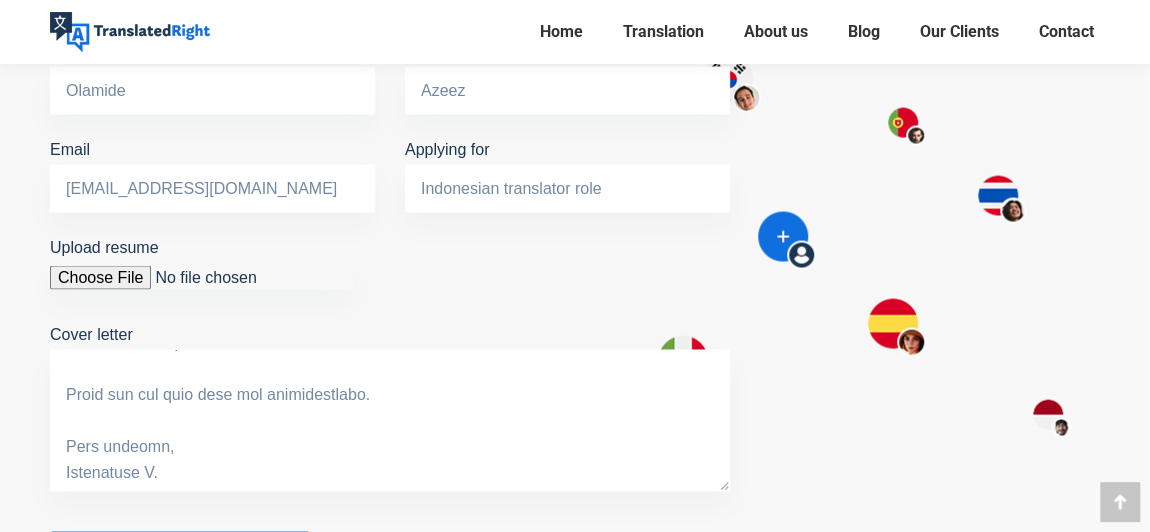 drag, startPoint x: 64, startPoint y: 448, endPoint x: 139, endPoint y: 452, distance: 75.10659 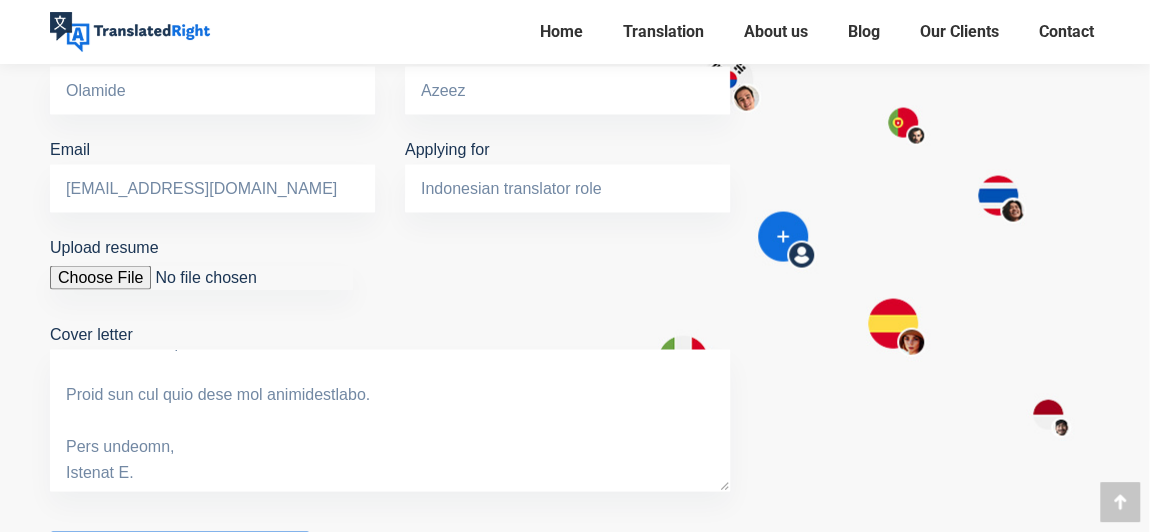 drag, startPoint x: 127, startPoint y: 417, endPoint x: 167, endPoint y: 409, distance: 40.792156 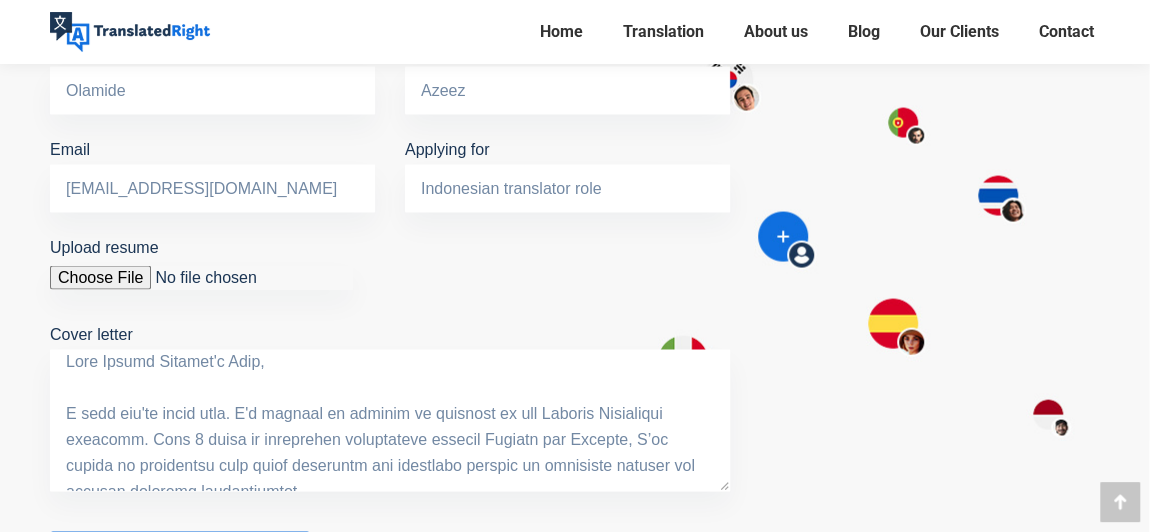 scroll, scrollTop: 0, scrollLeft: 0, axis: both 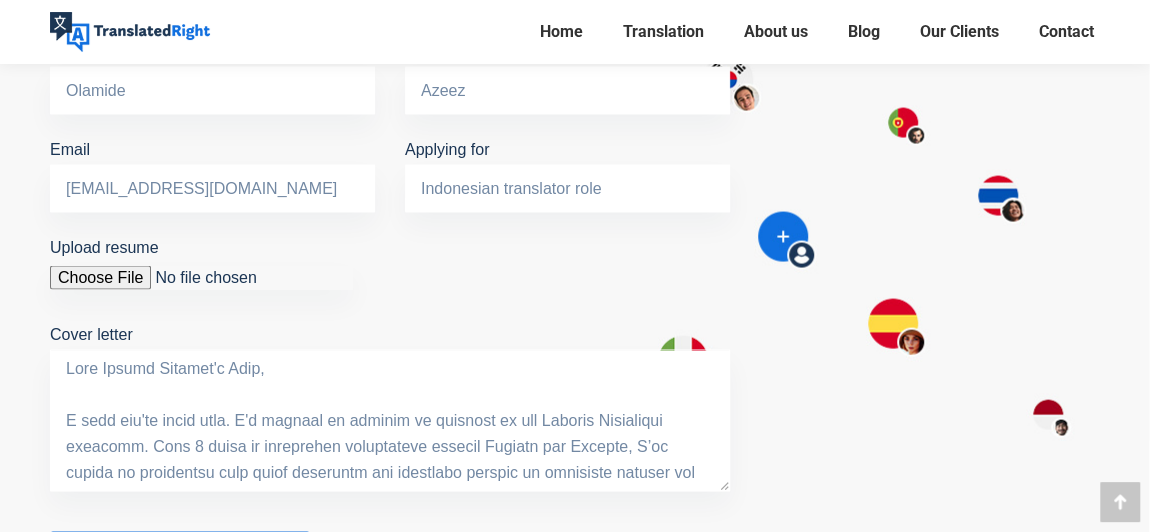 drag, startPoint x: 214, startPoint y: 337, endPoint x: 267, endPoint y: 333, distance: 53.15073 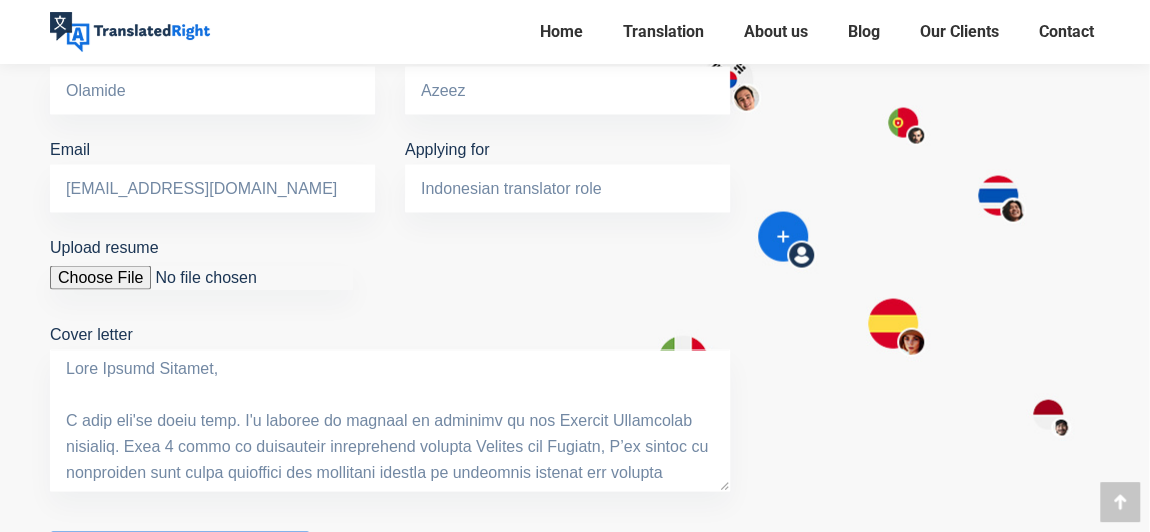 click on "Cover letter" at bounding box center (390, 420) 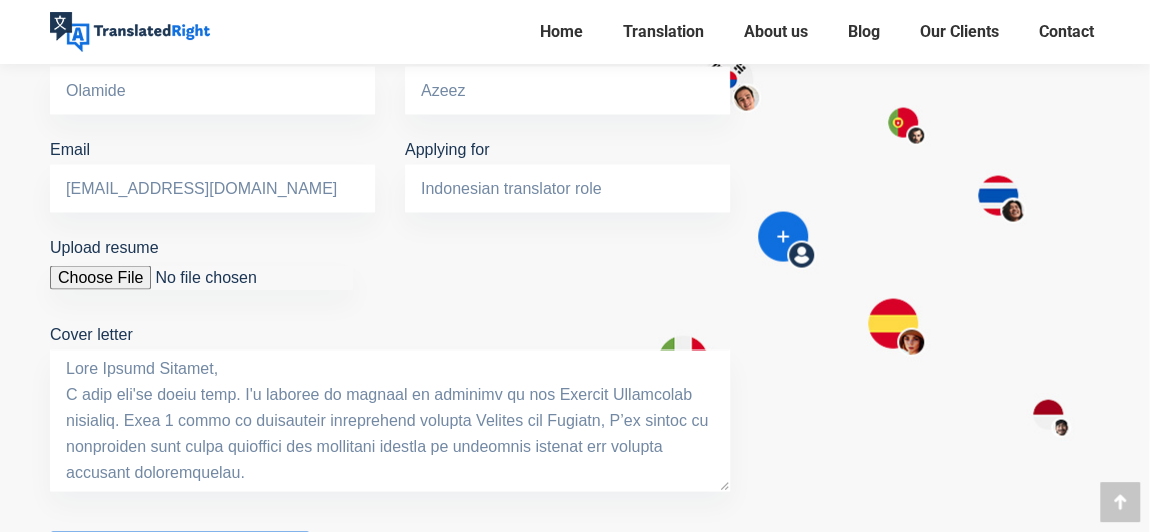 click on "Cover letter" at bounding box center [390, 420] 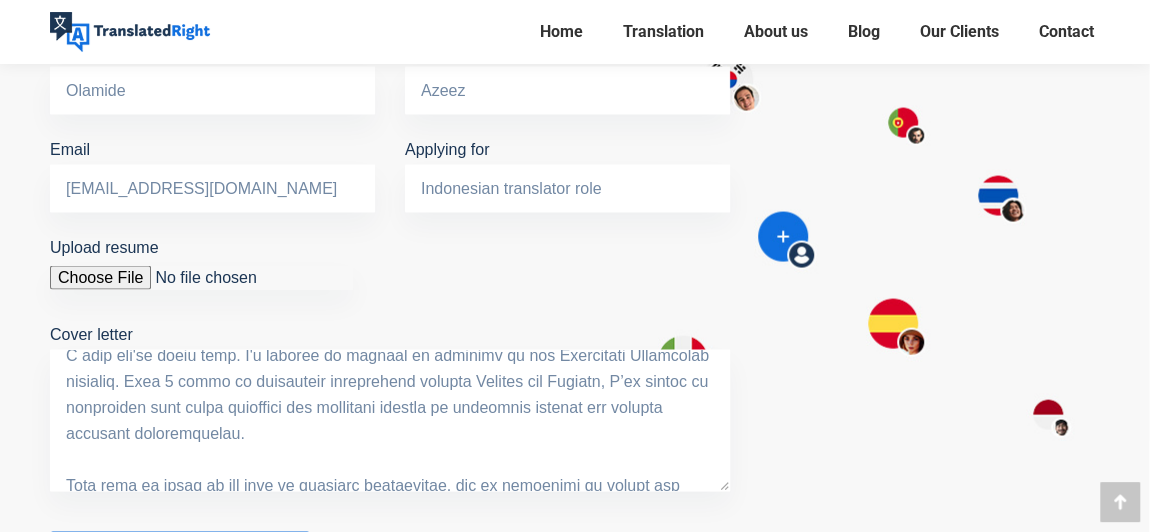 scroll, scrollTop: 45, scrollLeft: 0, axis: vertical 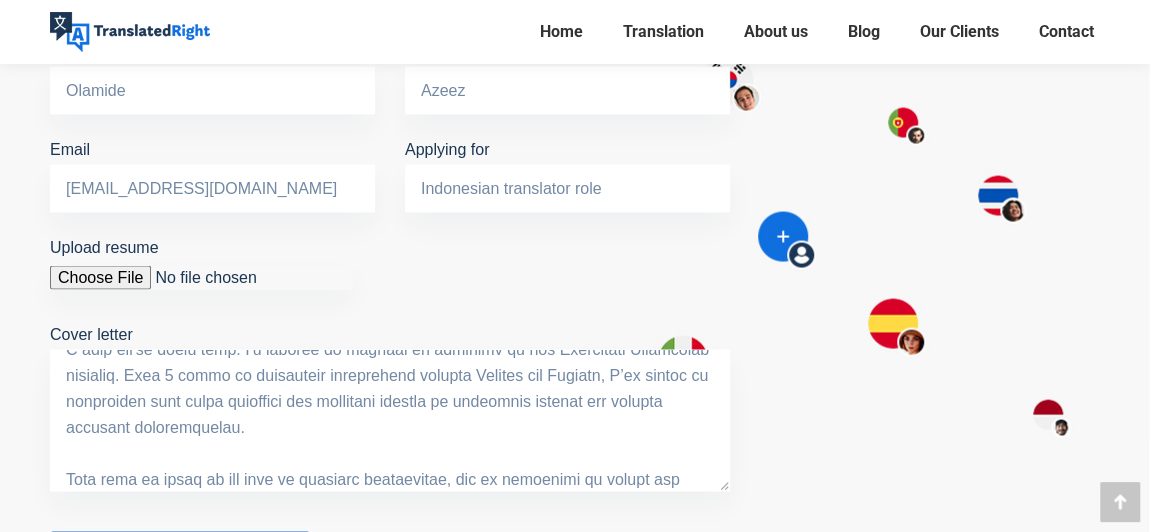 click on "Cover letter" at bounding box center [390, 420] 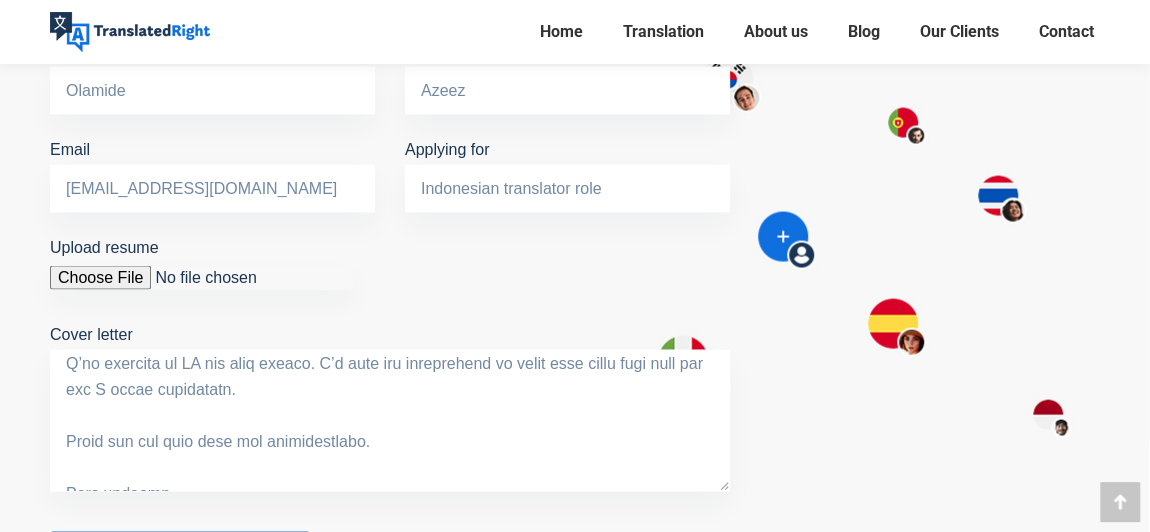 scroll, scrollTop: 467, scrollLeft: 0, axis: vertical 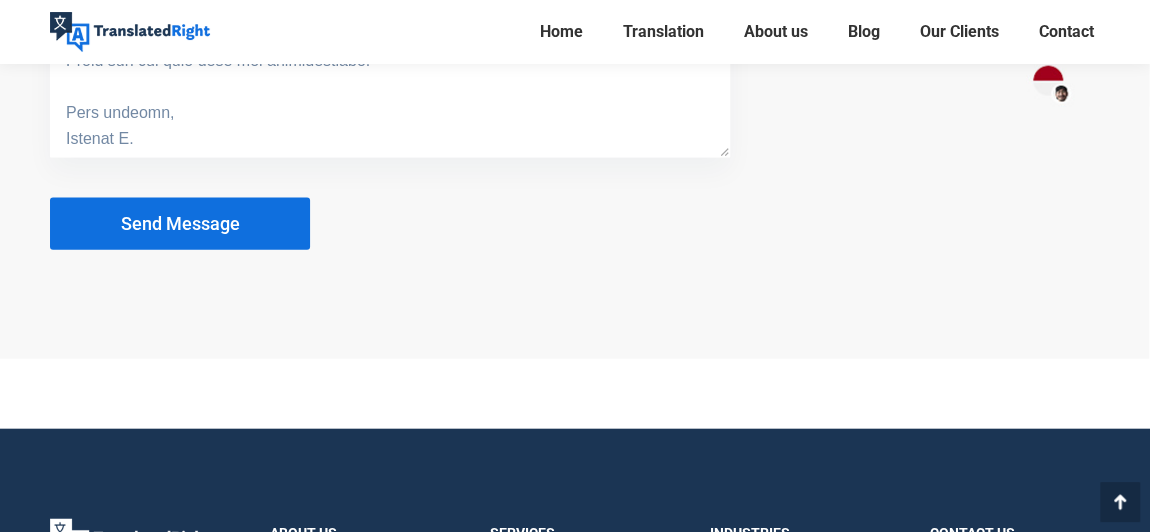 type on "Dear Hiring Manager,
I hope you're doing well. I'm writing to express my interest in the Indonesian Translator position. With 7 years of experience translating between Indonesian and English, I’ve worked on everything from legal documents and technical manuals to marketing content and general business communication.
What sets me apart is not just my language proficiency, but my attention to detail and understanding of tone and context. I always aim to make sure the final translation sounds natural and accurate, whether it’s a formal legal contract or a friendly blog post. My background has taught me how important it is to preserve the message and feel of the original text, not just the words.
I’m comfortable using CAT tools and familiar with localization practices, and I’m always open to learning new systems or workflows. I take deadlines seriously and believe clear, open communication is key to a successful working relationship.
I’ve attached my CV for your review. I’d love the opportunity to learn mor..." 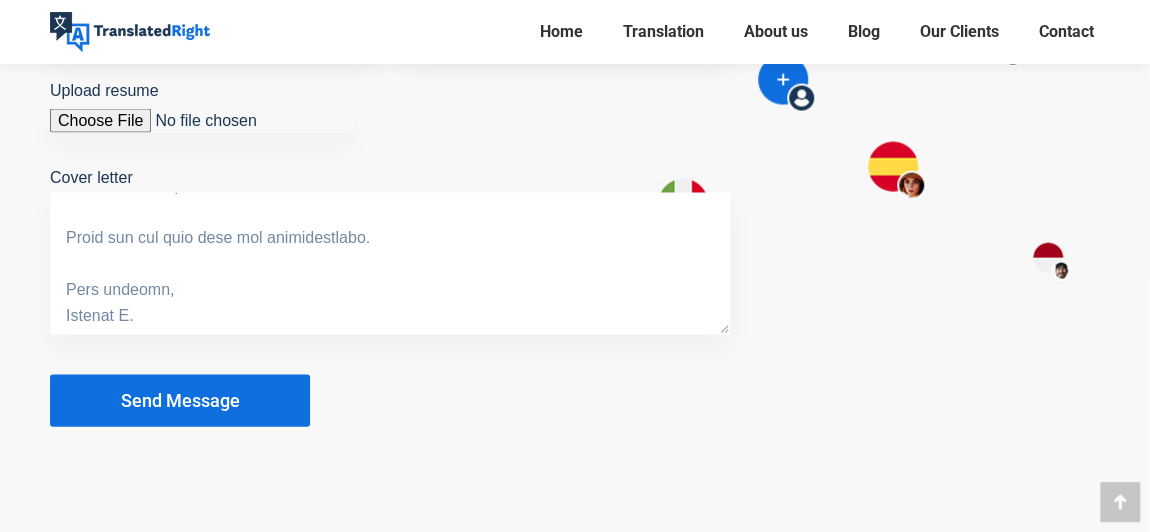 scroll, scrollTop: 2030, scrollLeft: 0, axis: vertical 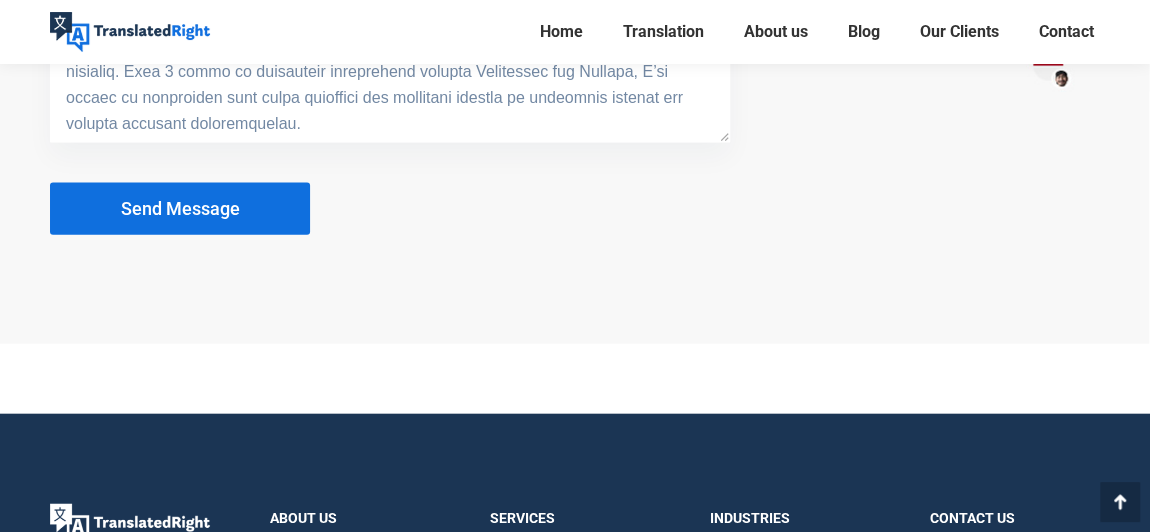 click on "Send Message" at bounding box center (180, 209) 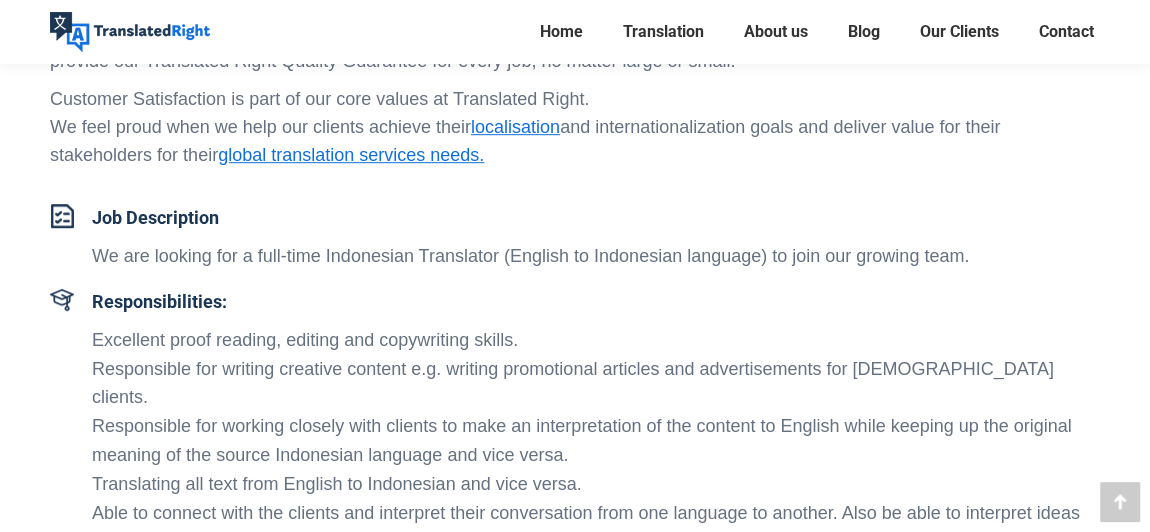 scroll, scrollTop: 530, scrollLeft: 0, axis: vertical 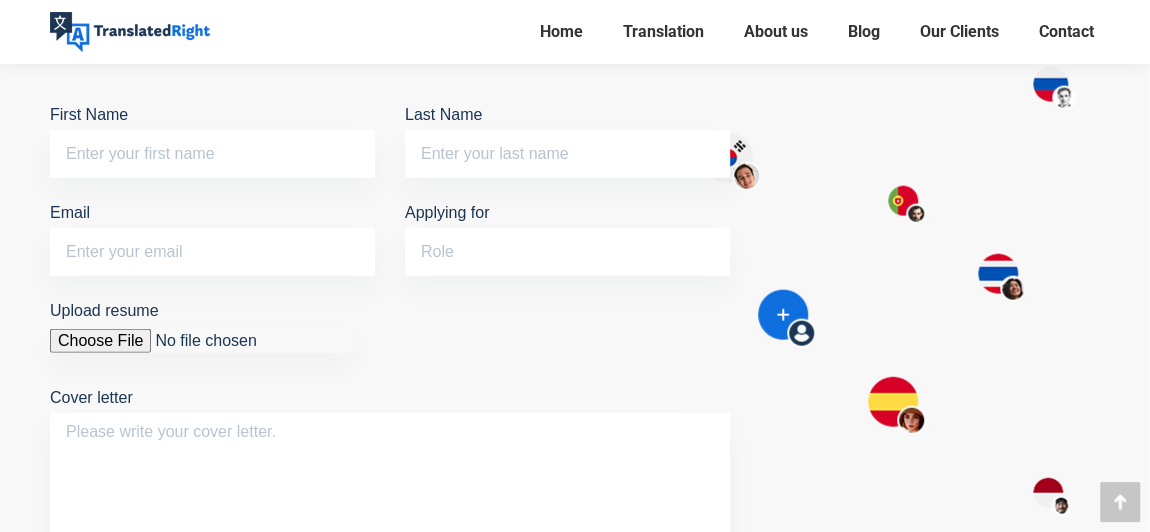 click on "Upload resume" at bounding box center (201, 341) 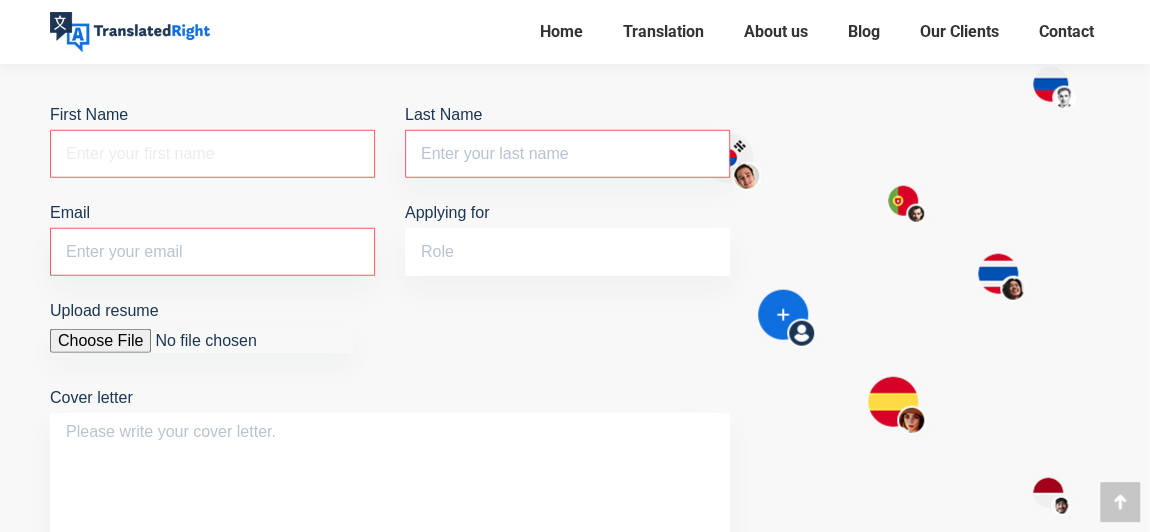 click on "First Name
The field is required." at bounding box center [212, 154] 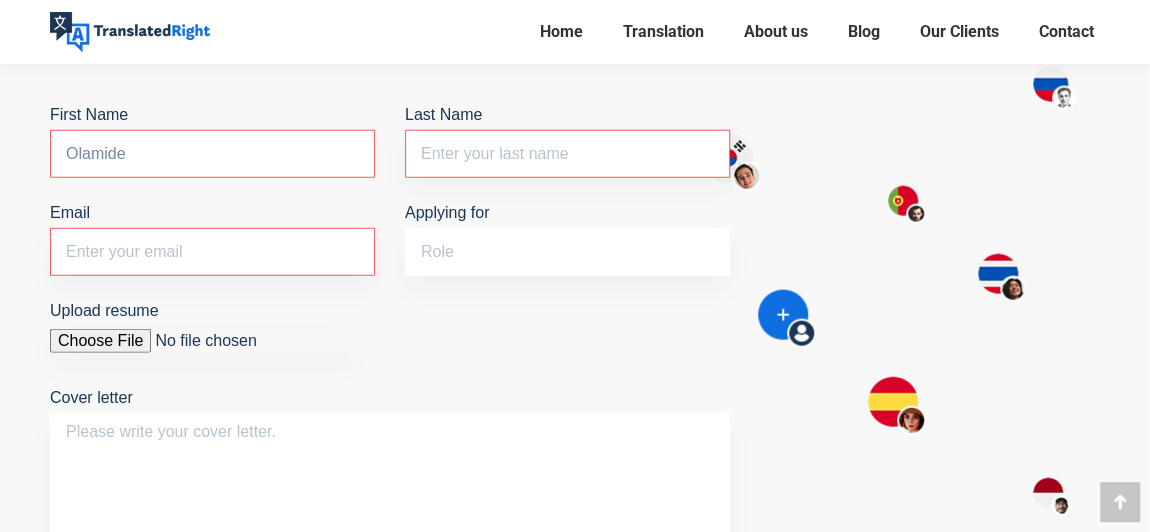 type on "Olamide" 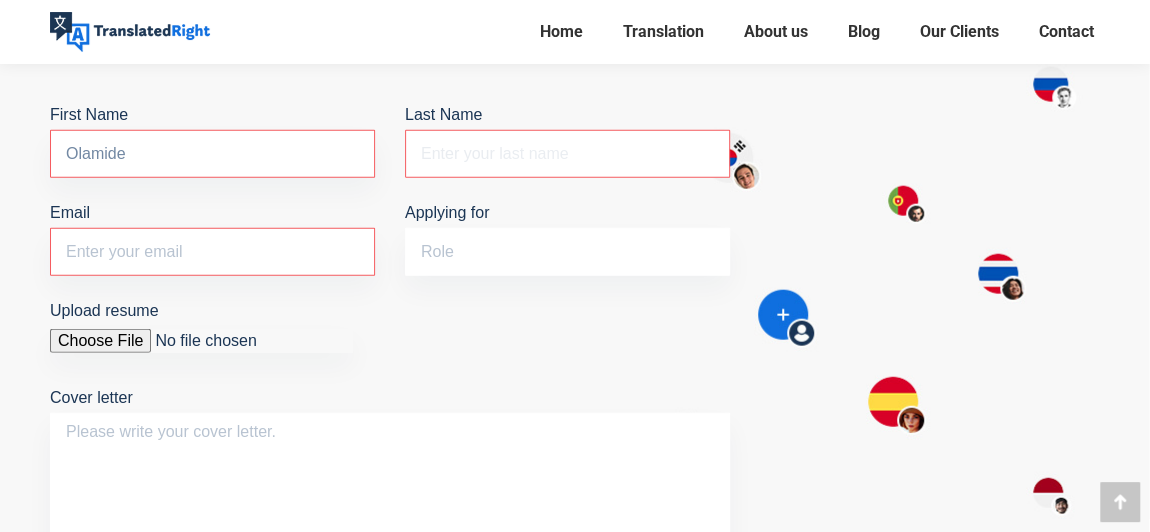 click on "Last Name
The field is required." at bounding box center [567, 154] 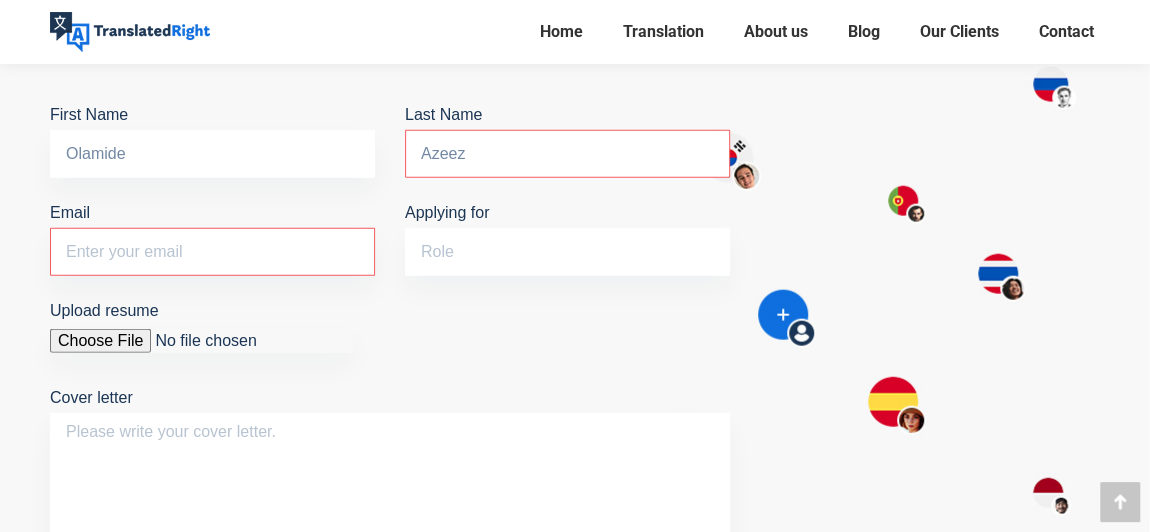 type on "Azeez" 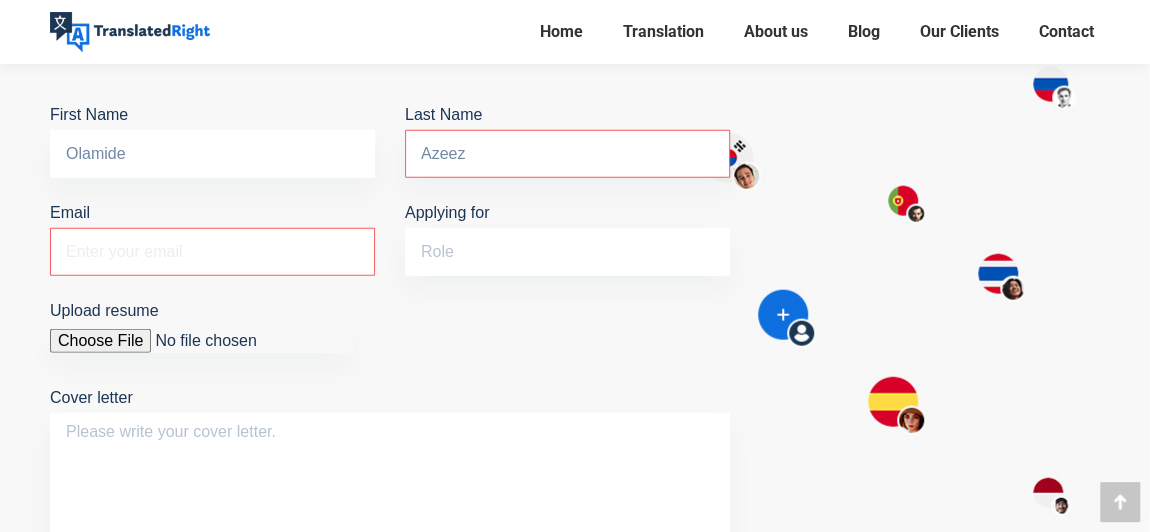 click on "Email
The field is required." at bounding box center [212, 252] 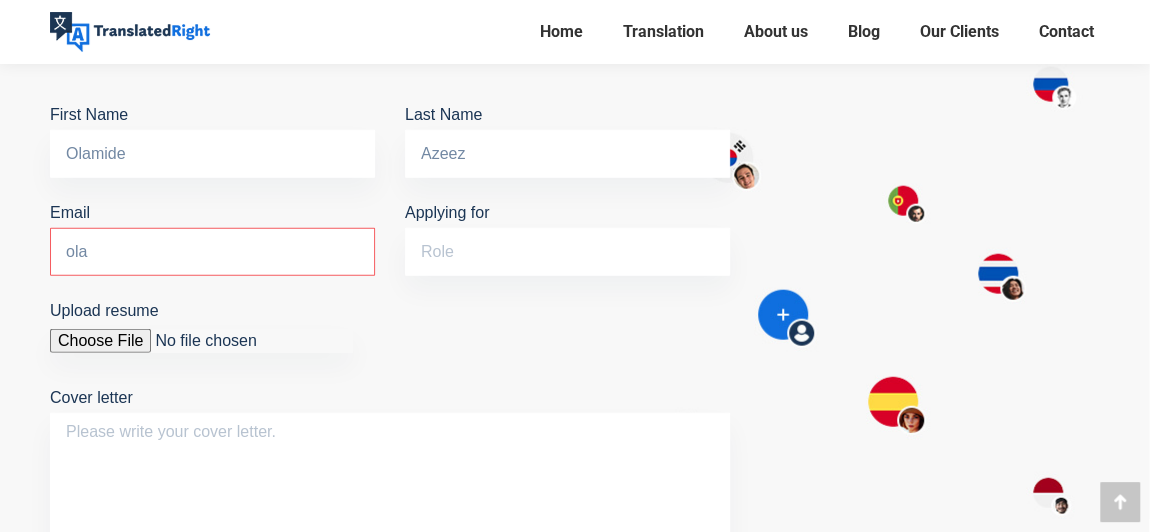 type on "olamidefreelancee@gmail.com" 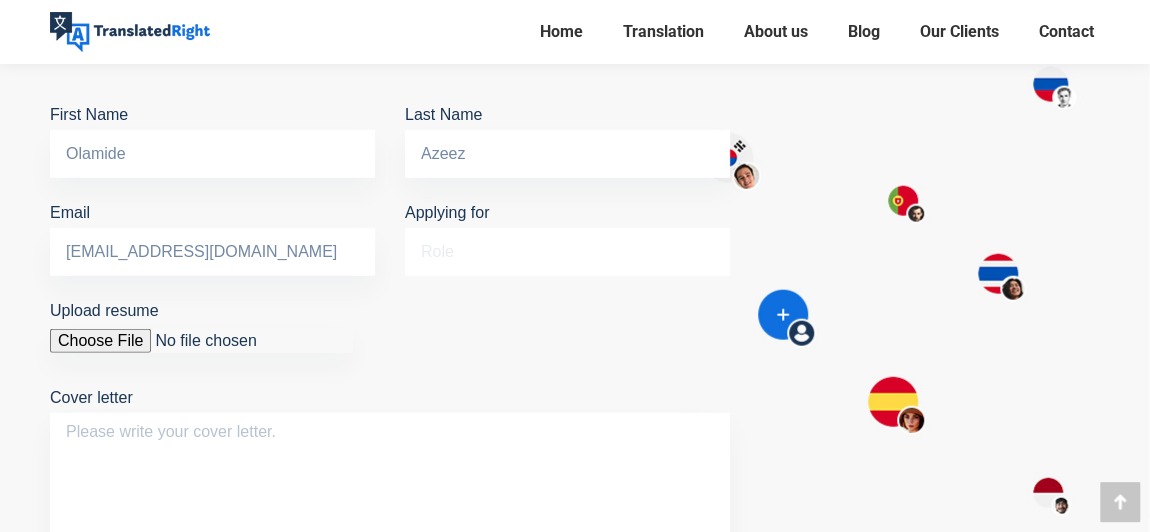 click on "Applying for" at bounding box center (567, 252) 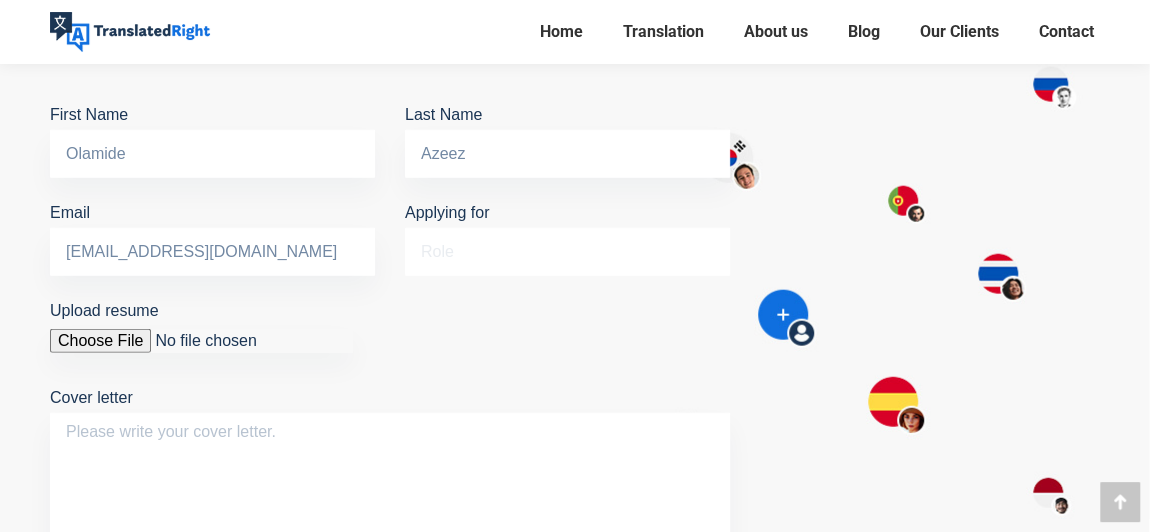 type on "Indonesian translator role" 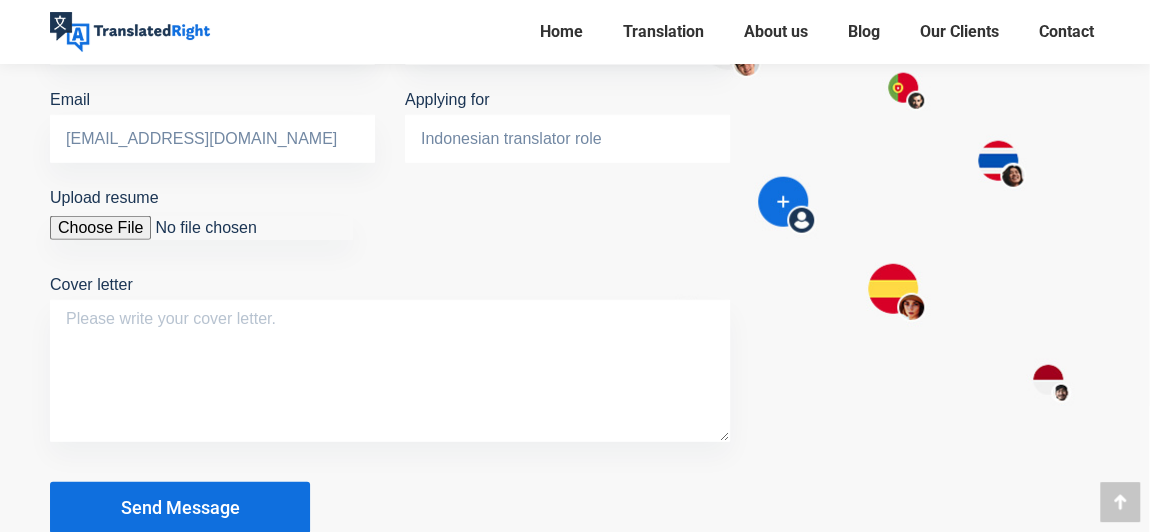 scroll, scrollTop: 2378, scrollLeft: 0, axis: vertical 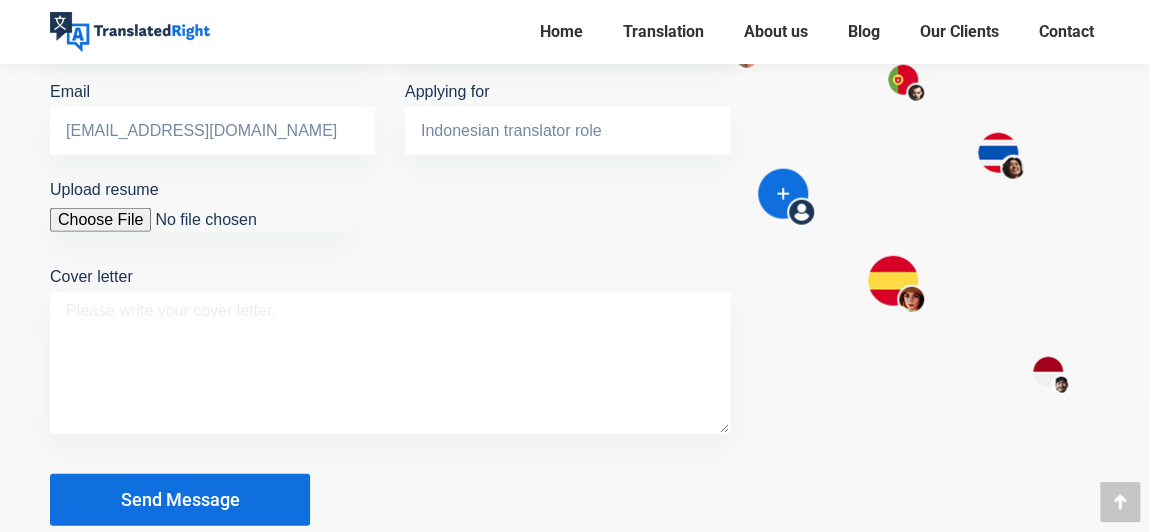 click on "Cover letter" at bounding box center [390, 363] 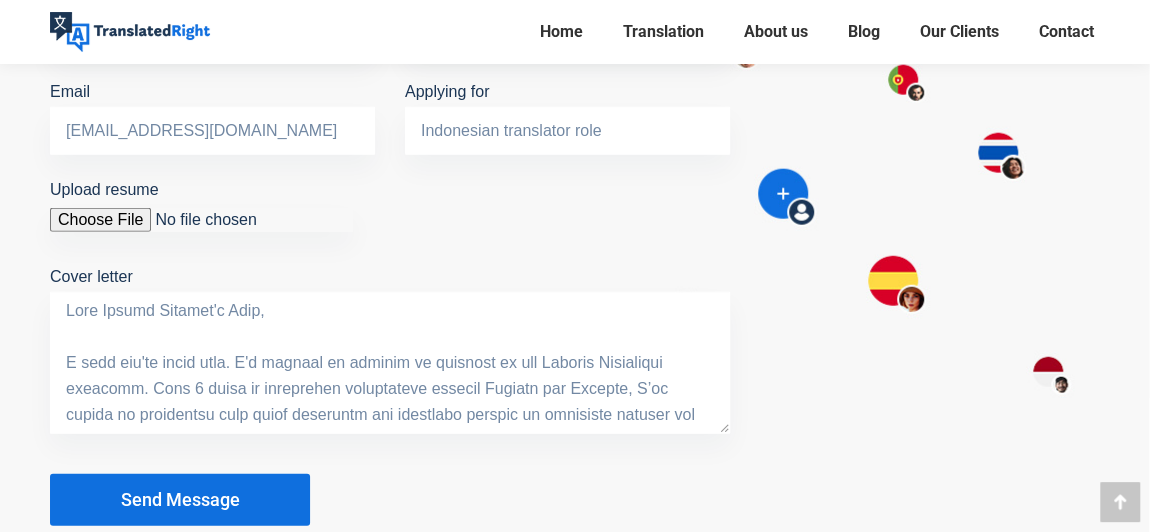 scroll, scrollTop: 485, scrollLeft: 0, axis: vertical 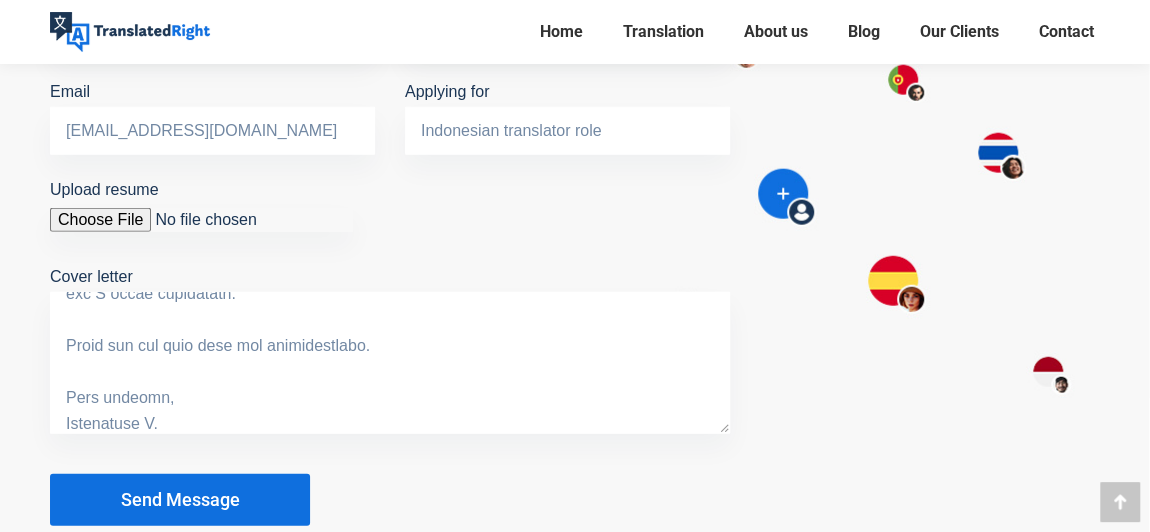 click on "Cover letter" at bounding box center [390, 363] 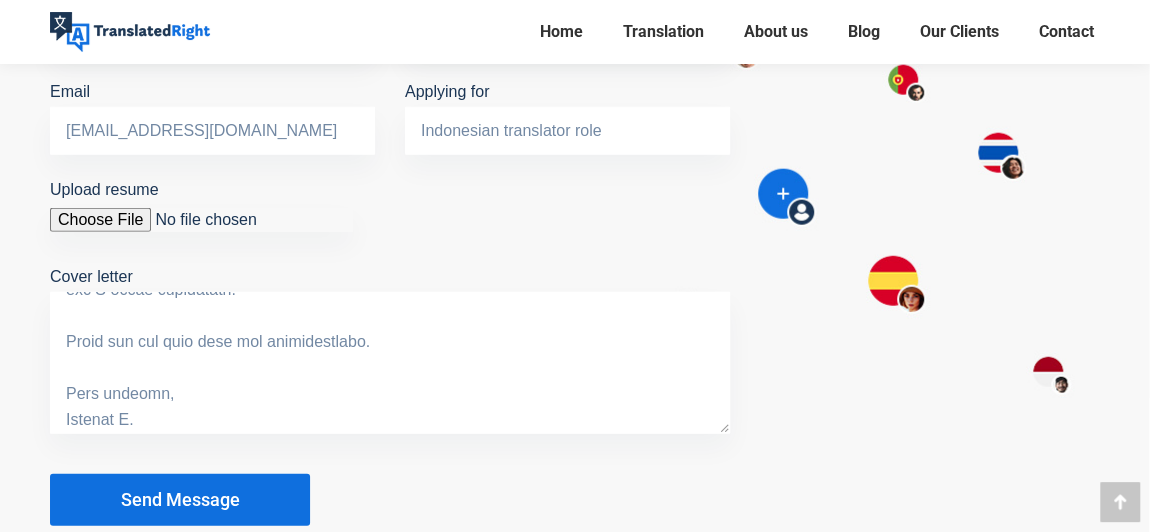 scroll, scrollTop: 493, scrollLeft: 0, axis: vertical 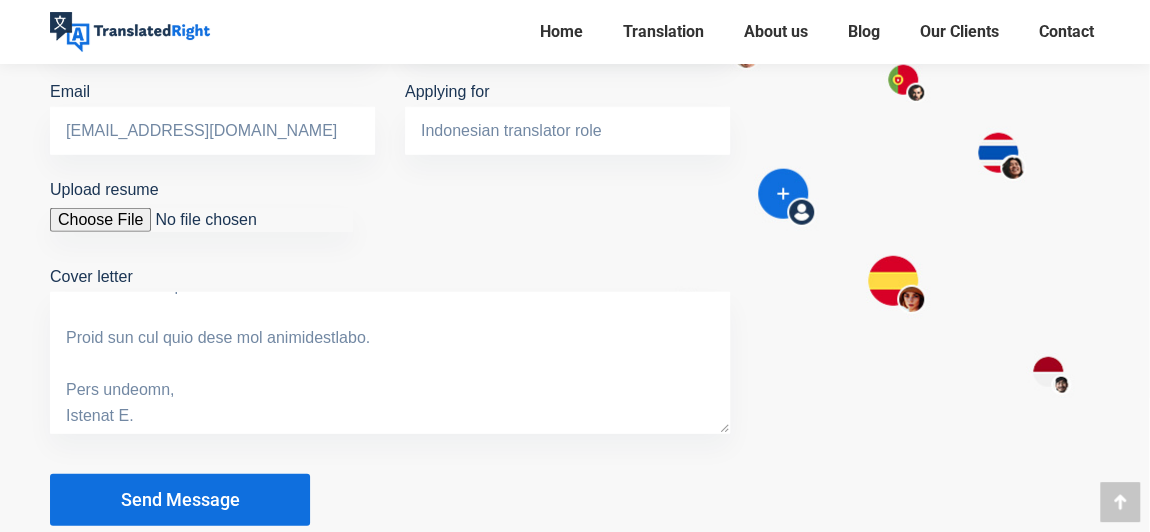 drag, startPoint x: 127, startPoint y: 390, endPoint x: 164, endPoint y: 386, distance: 37.215588 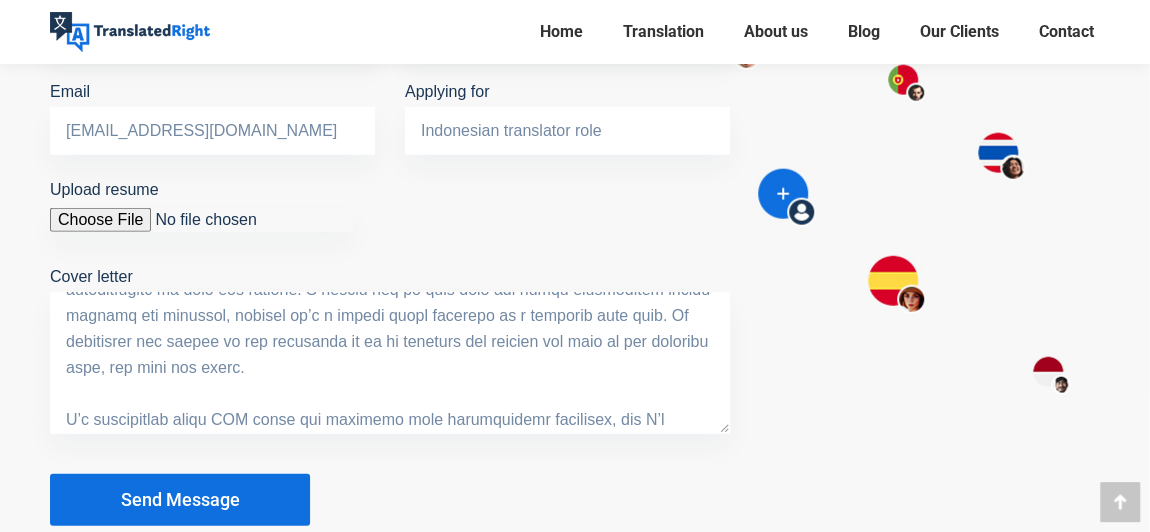scroll, scrollTop: 0, scrollLeft: 0, axis: both 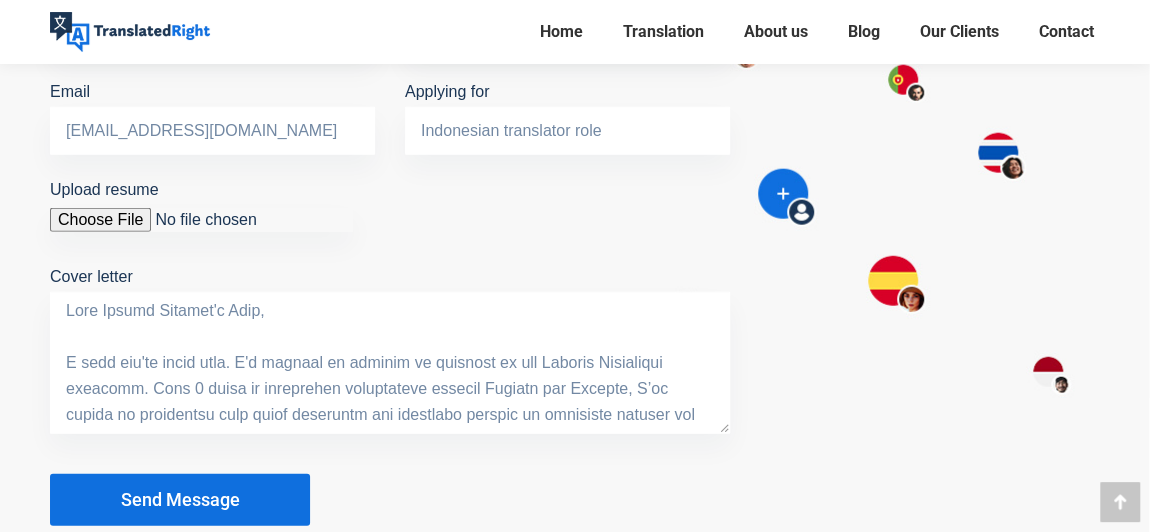 click on "Cover letter" at bounding box center (390, 363) 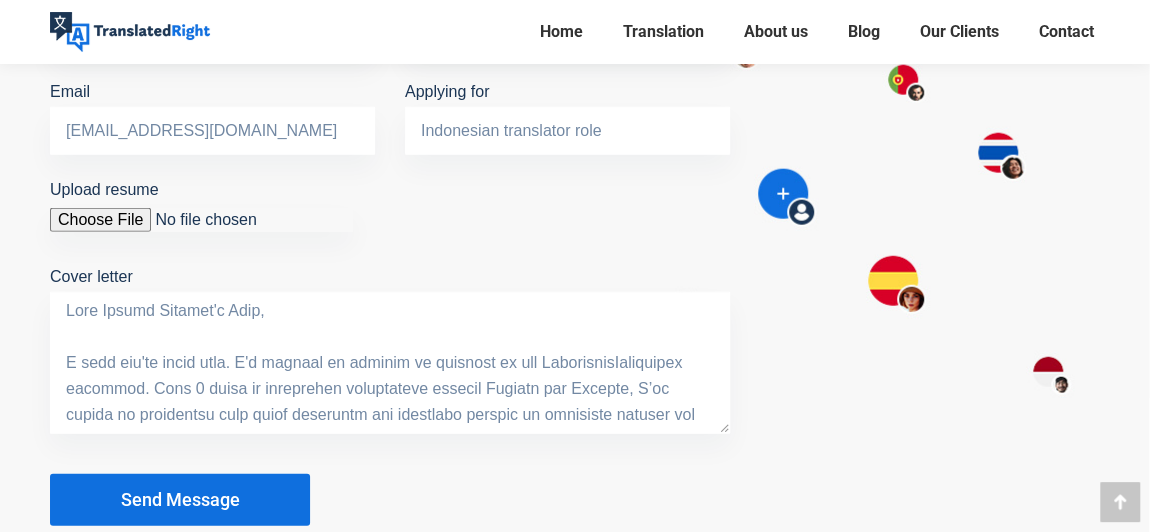click on "Cover letter" at bounding box center [390, 363] 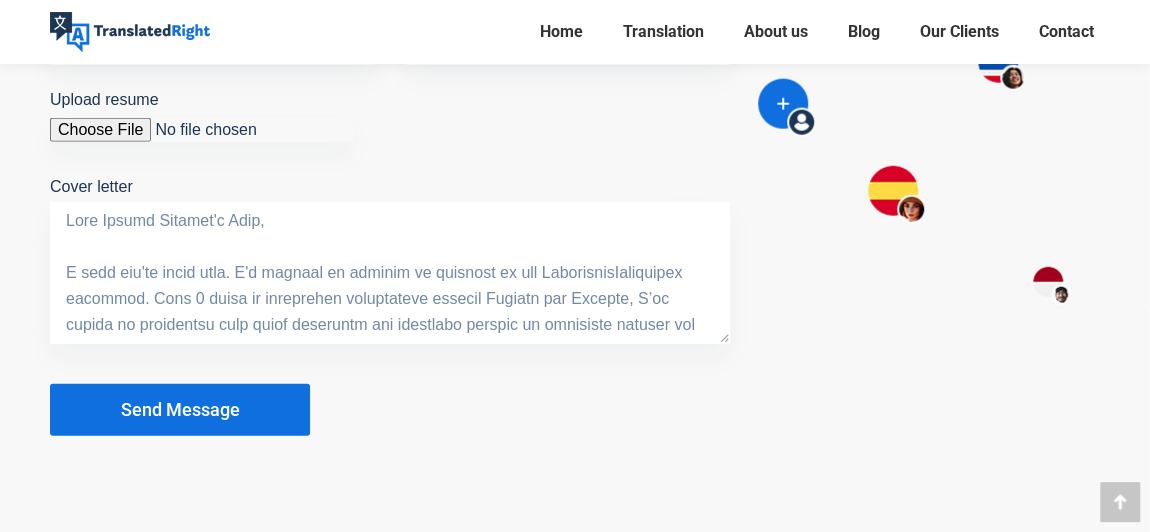 scroll, scrollTop: 2469, scrollLeft: 0, axis: vertical 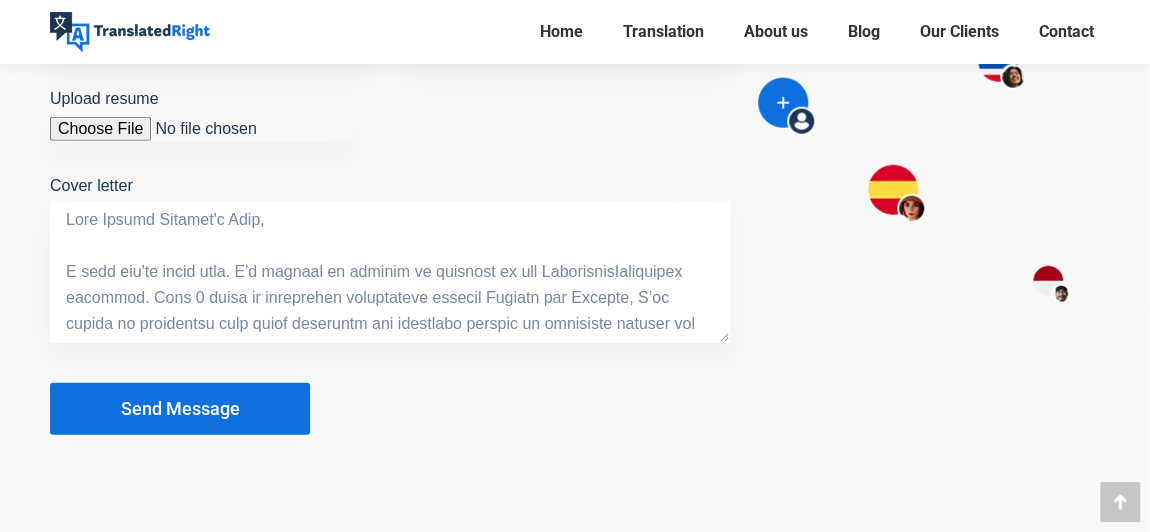 click on "Cover letter" at bounding box center (390, 272) 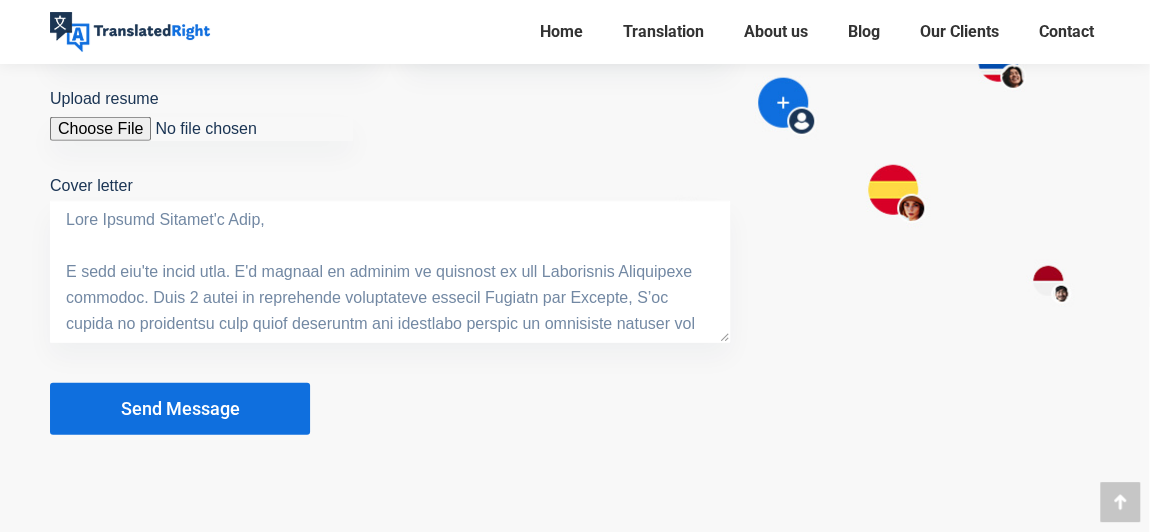 click on "Cover letter" at bounding box center (390, 272) 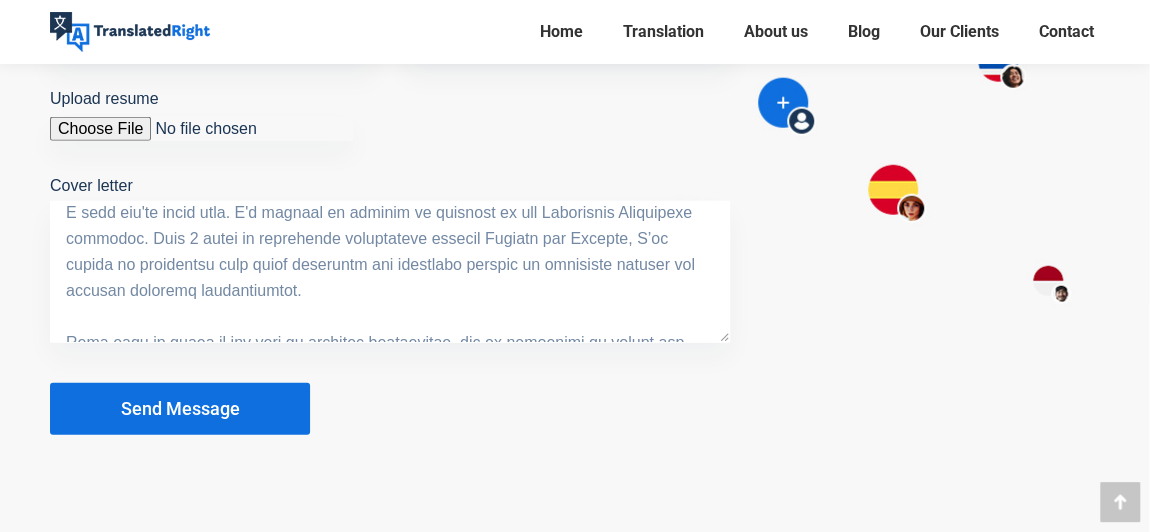 scroll, scrollTop: 75, scrollLeft: 0, axis: vertical 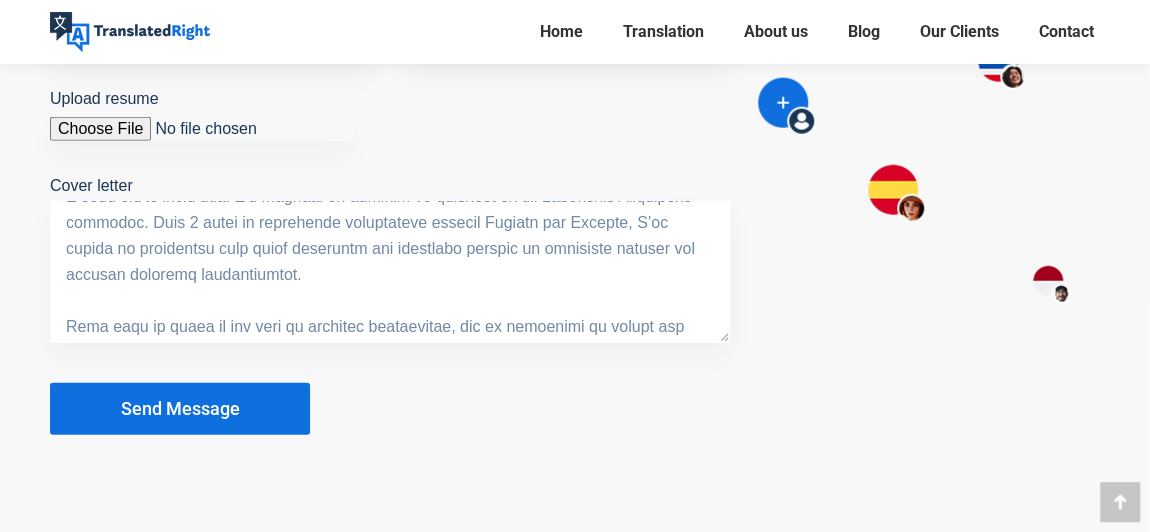 click on "Cover letter" at bounding box center [390, 272] 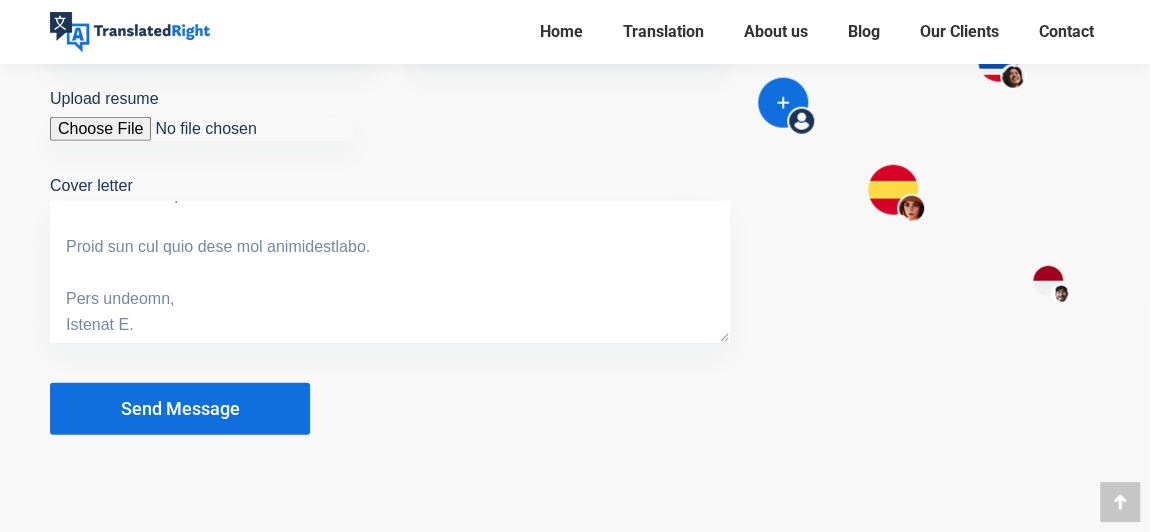 scroll, scrollTop: 0, scrollLeft: 0, axis: both 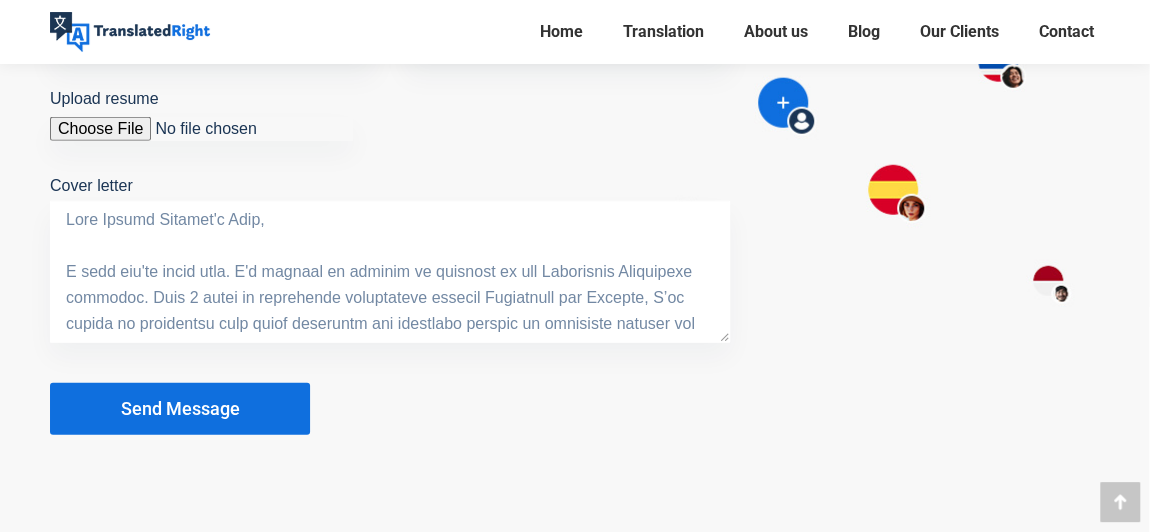 drag, startPoint x: 213, startPoint y: 216, endPoint x: 273, endPoint y: 218, distance: 60.033325 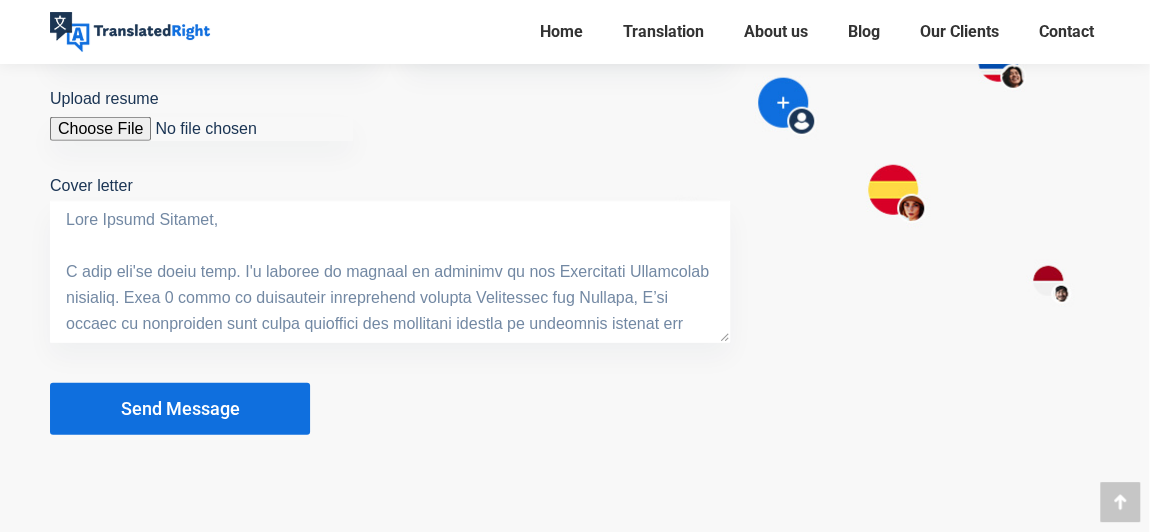 type on "Dear Hiring Manager,
I hope you're doing well. I'm writing to express my interest in the Indonesian Translator position. With 7 years of experience translating between Indonesian and English, I’ve worked on everything from legal documents and technical manuals to marketing content and general business communication.
What sets me apart is not just my language proficiency, but my attention to detail and understanding of tone and context. I always aim to make sure the final translation sounds natural and accurate, whether it’s a formal legal contract or a friendly blog post. My background has taught me how important it is to preserve the message and feel of the original text, not just the words.
I’m comfortable using CAT tools and familiar with localization practices, and I’m always open to learning new systems or workflows. I take deadlines seriously and believe clear, open communication is key to a successful working relationship.
I’ve attached my CV for your review. I’d love the opportunity to learn mo..." 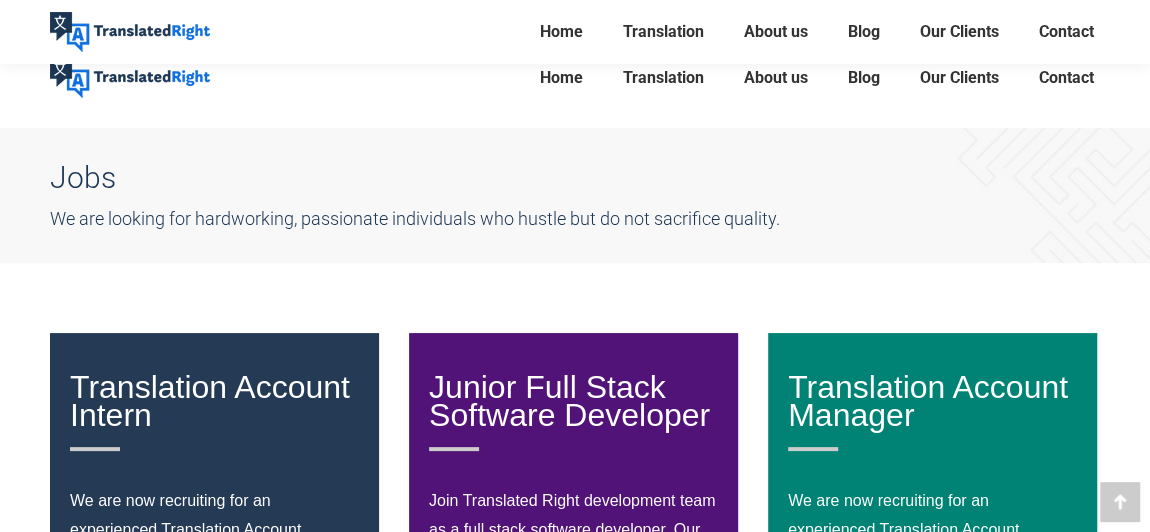 scroll, scrollTop: 0, scrollLeft: 0, axis: both 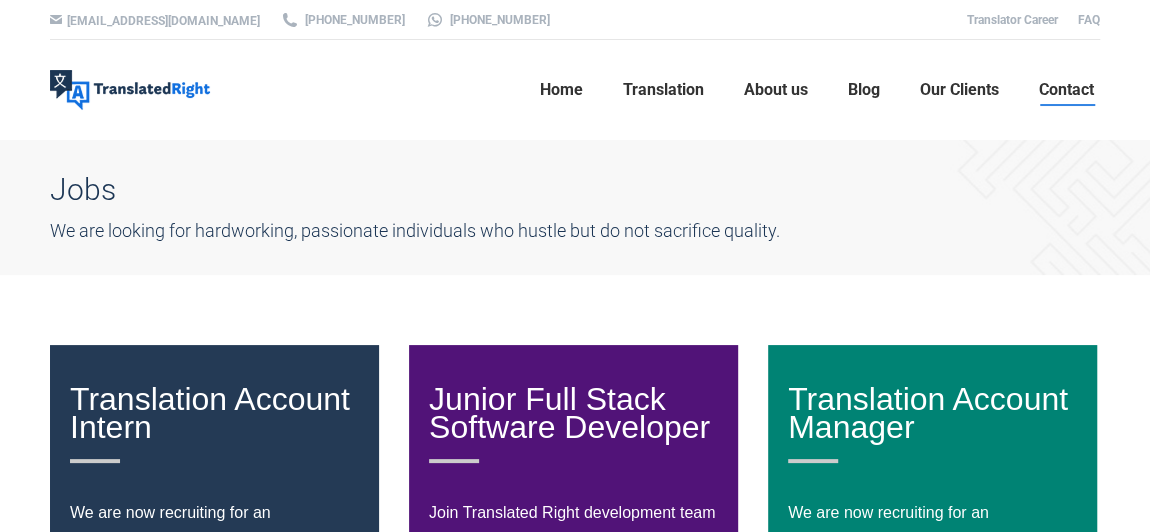click on "Contact" at bounding box center (1066, 90) 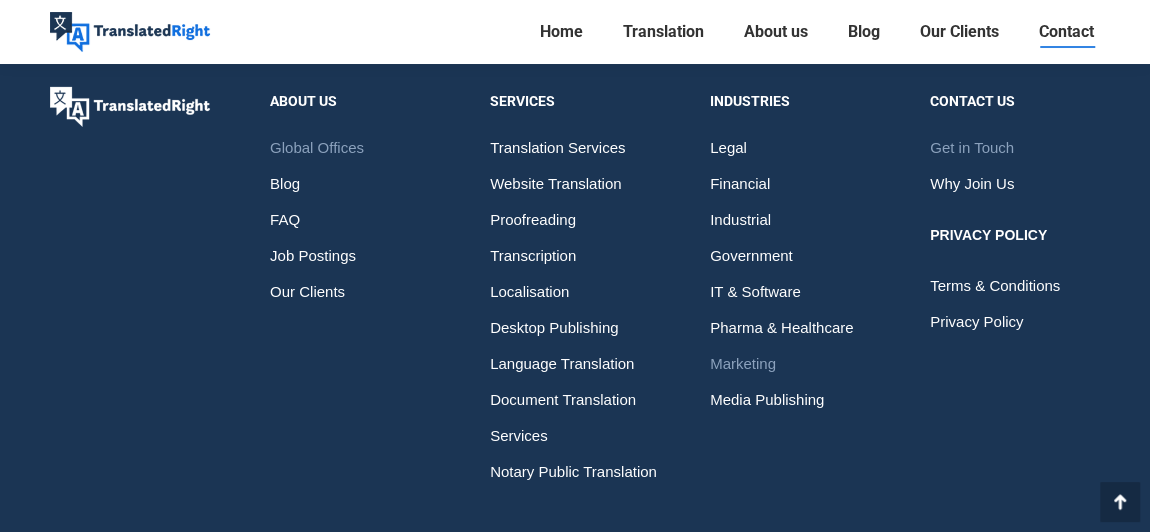 scroll, scrollTop: 3225, scrollLeft: 0, axis: vertical 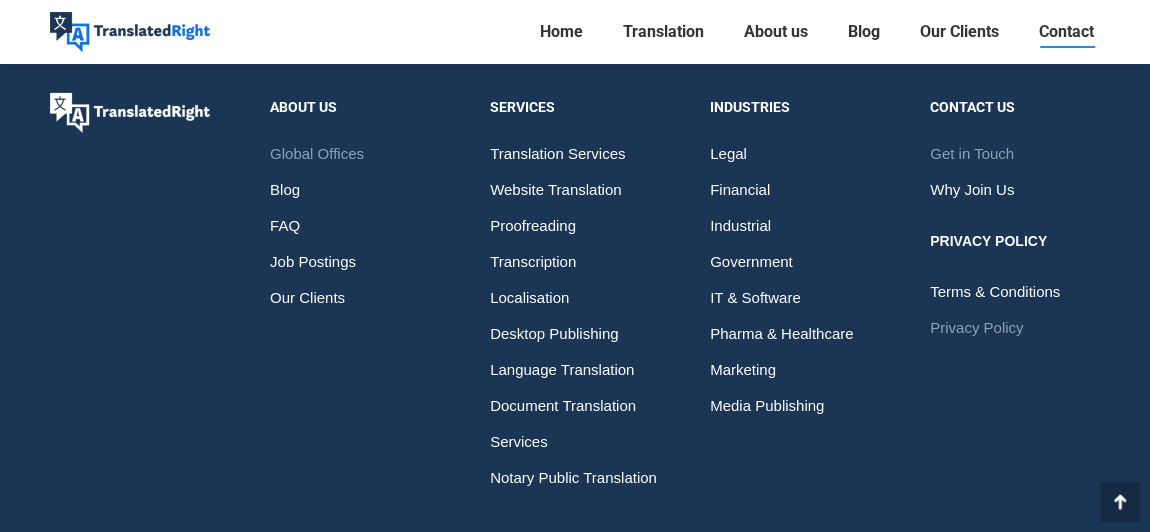 click on "Privacy Policy" at bounding box center [976, 328] 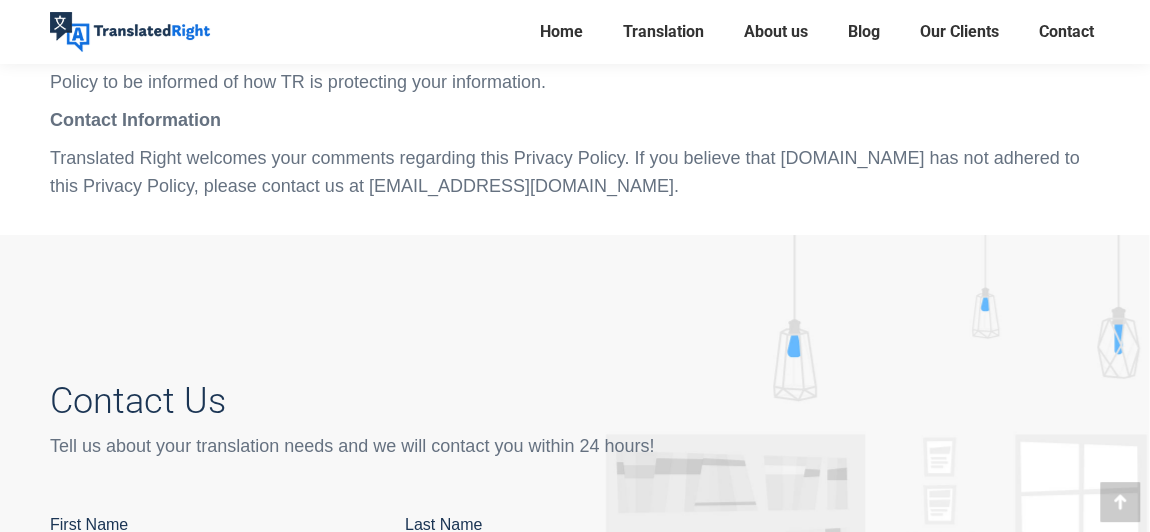 scroll, scrollTop: 3840, scrollLeft: 0, axis: vertical 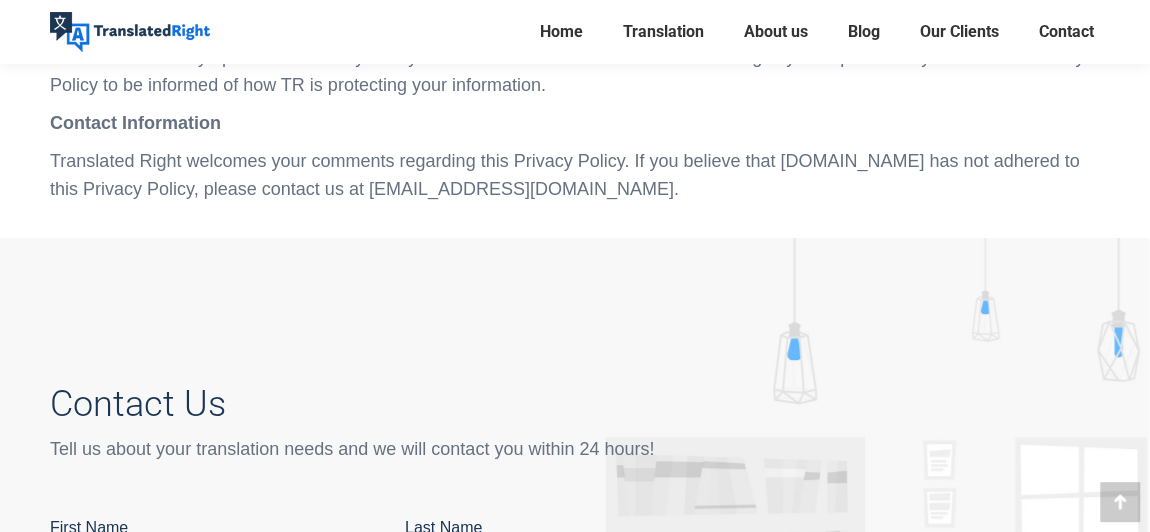 drag, startPoint x: 368, startPoint y: 158, endPoint x: 584, endPoint y: 166, distance: 216.1481 